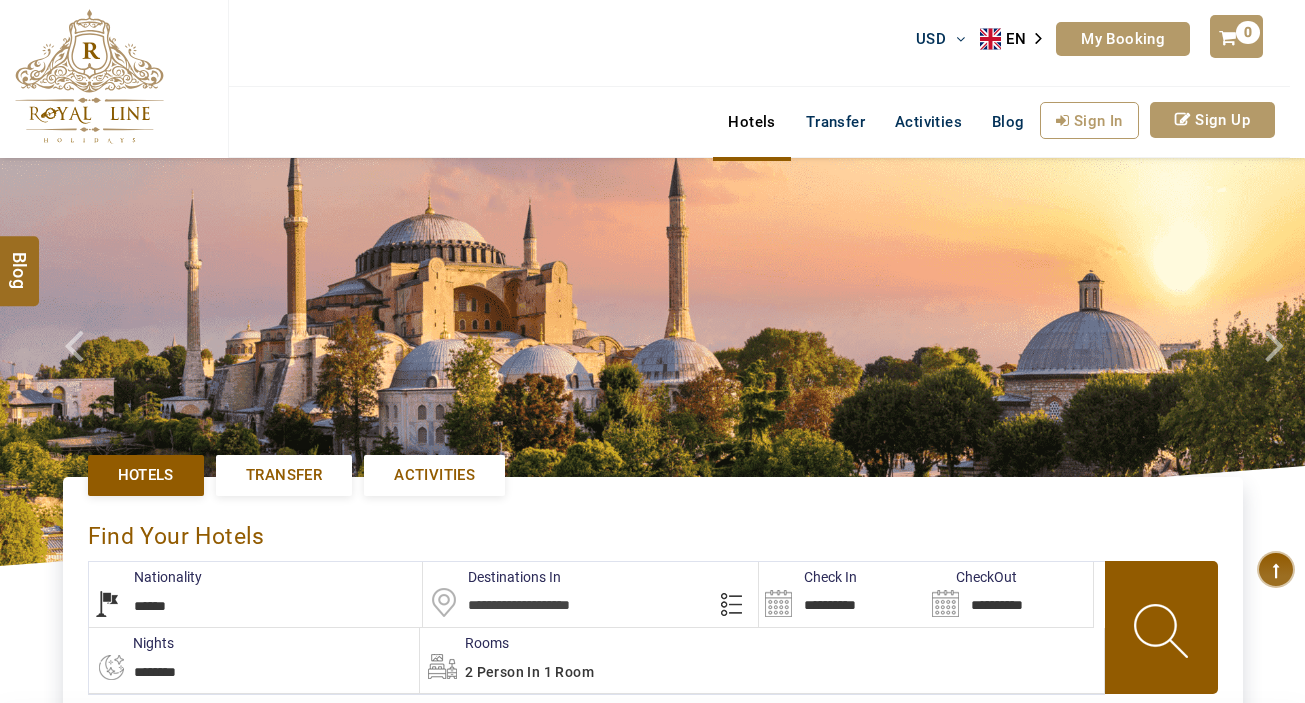 select on "******" 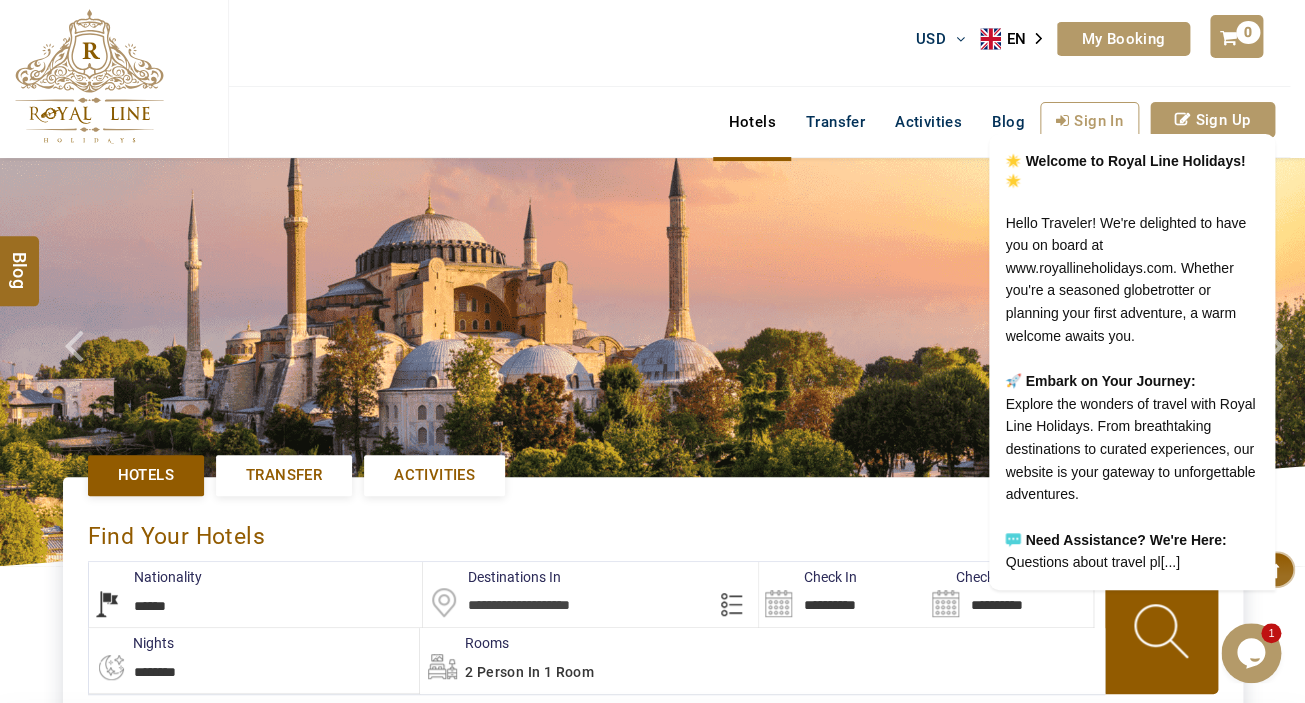 scroll, scrollTop: 0, scrollLeft: 0, axis: both 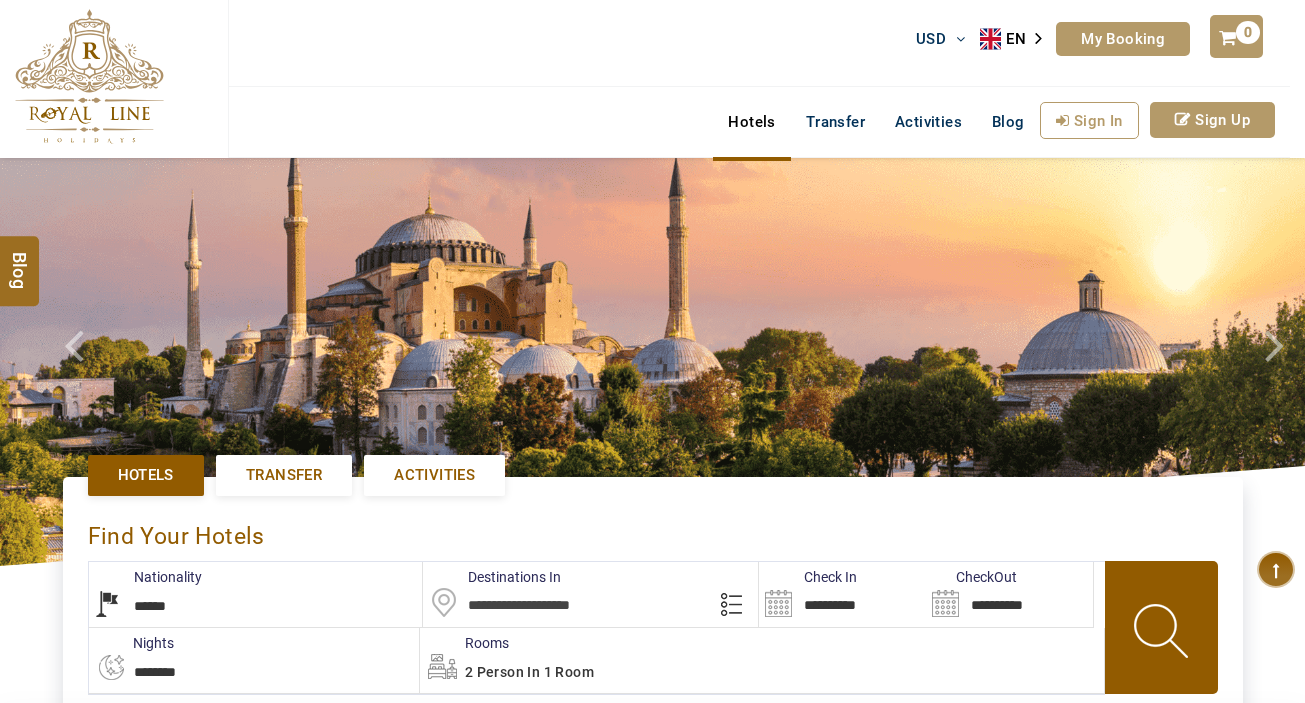 select on "******" 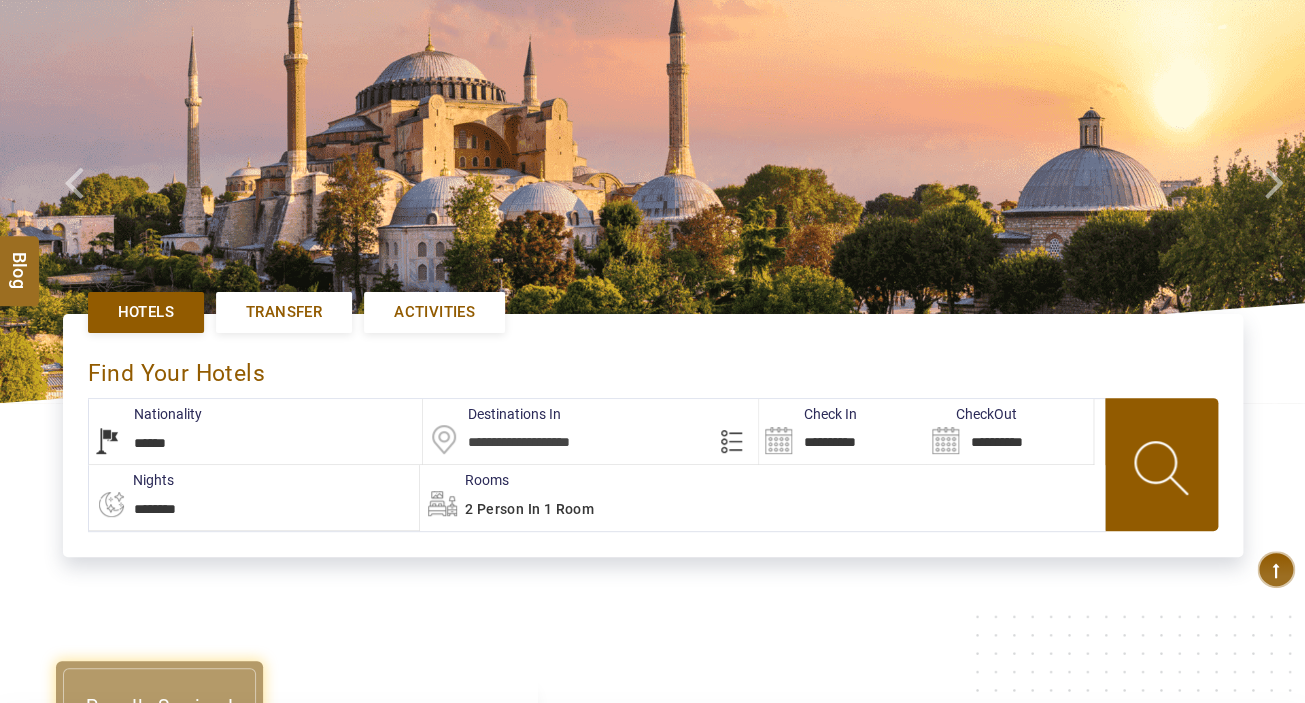 scroll, scrollTop: 181, scrollLeft: 0, axis: vertical 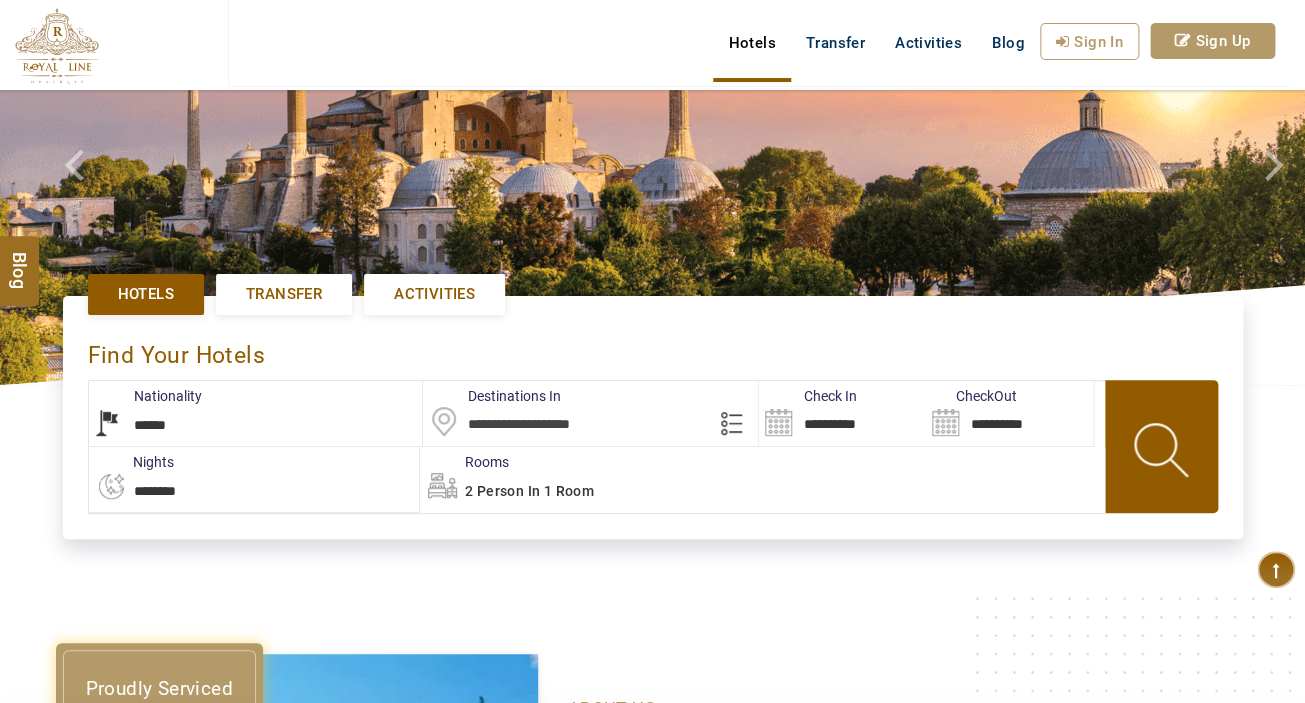 click on "Hotels" at bounding box center (146, 294) 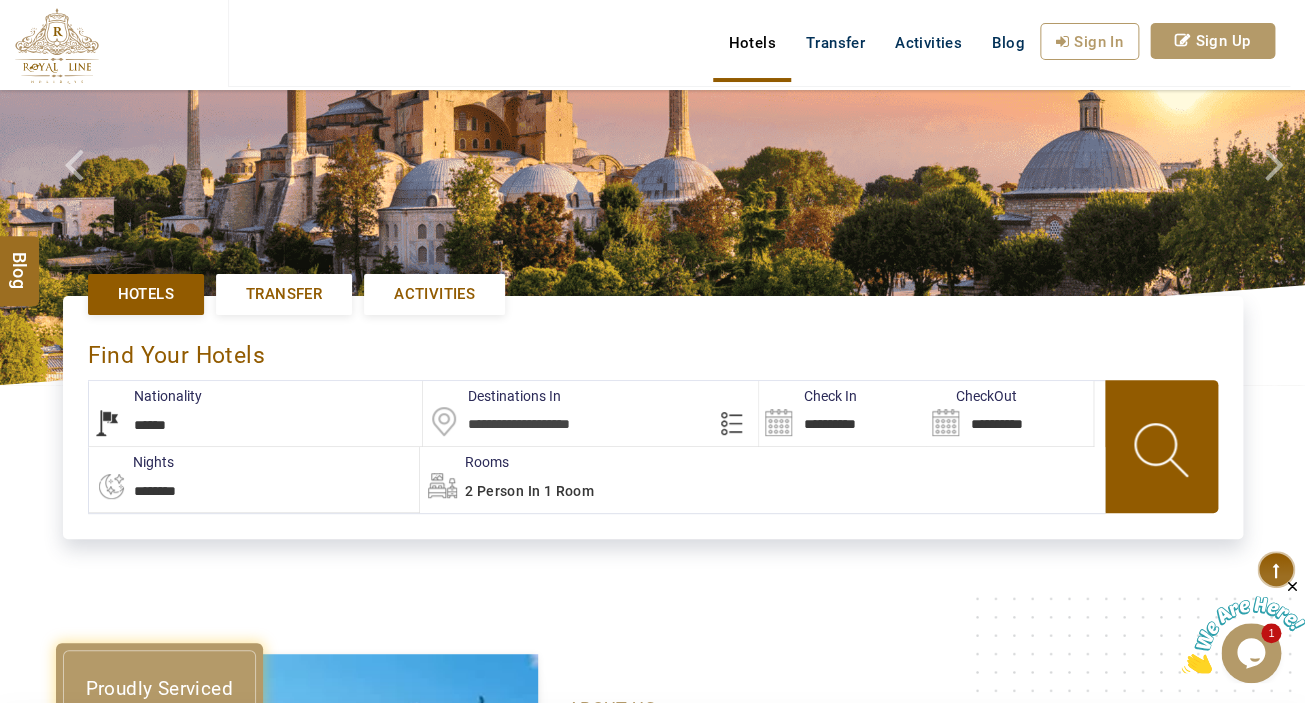 scroll, scrollTop: 0, scrollLeft: 0, axis: both 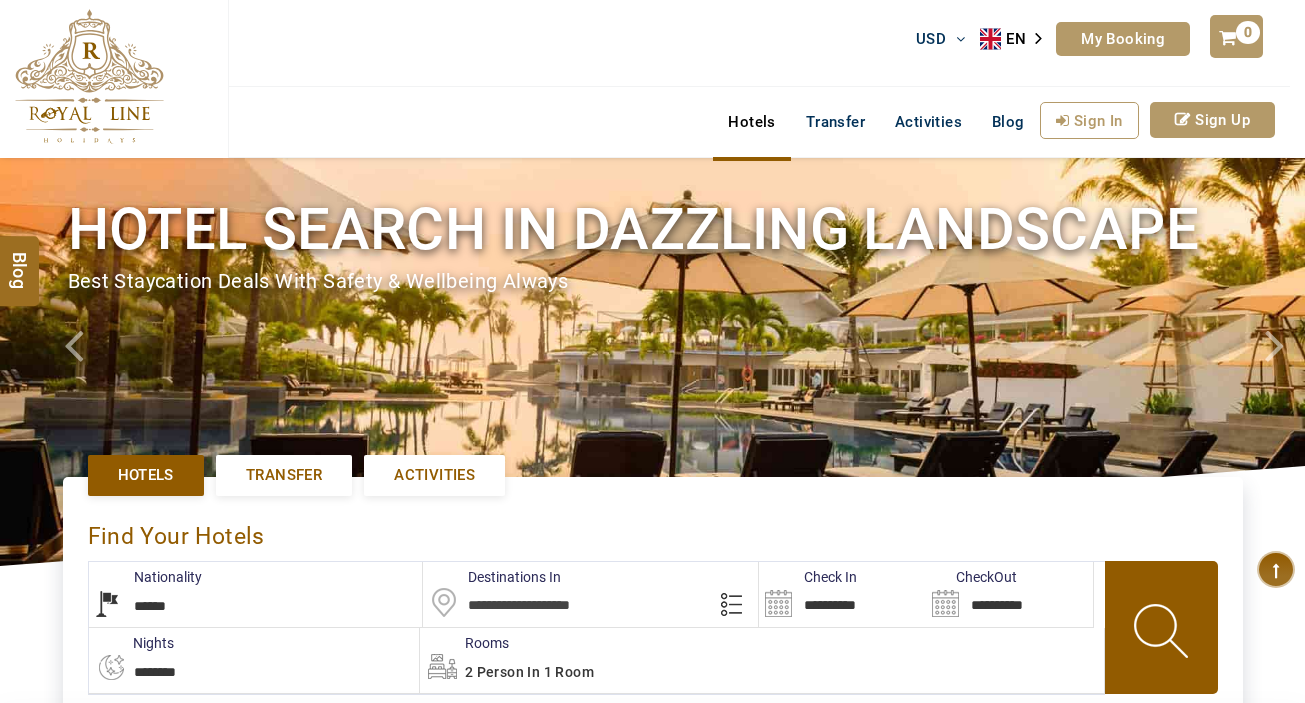 select on "******" 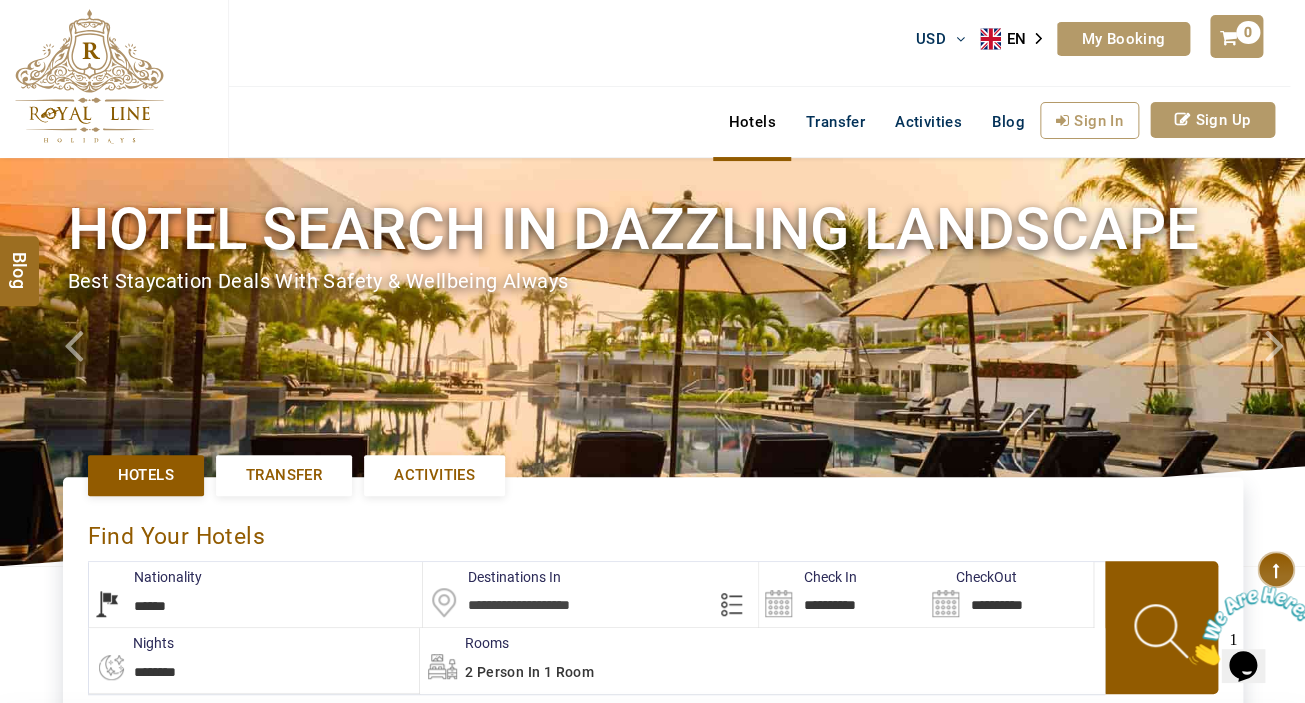 scroll, scrollTop: 0, scrollLeft: 0, axis: both 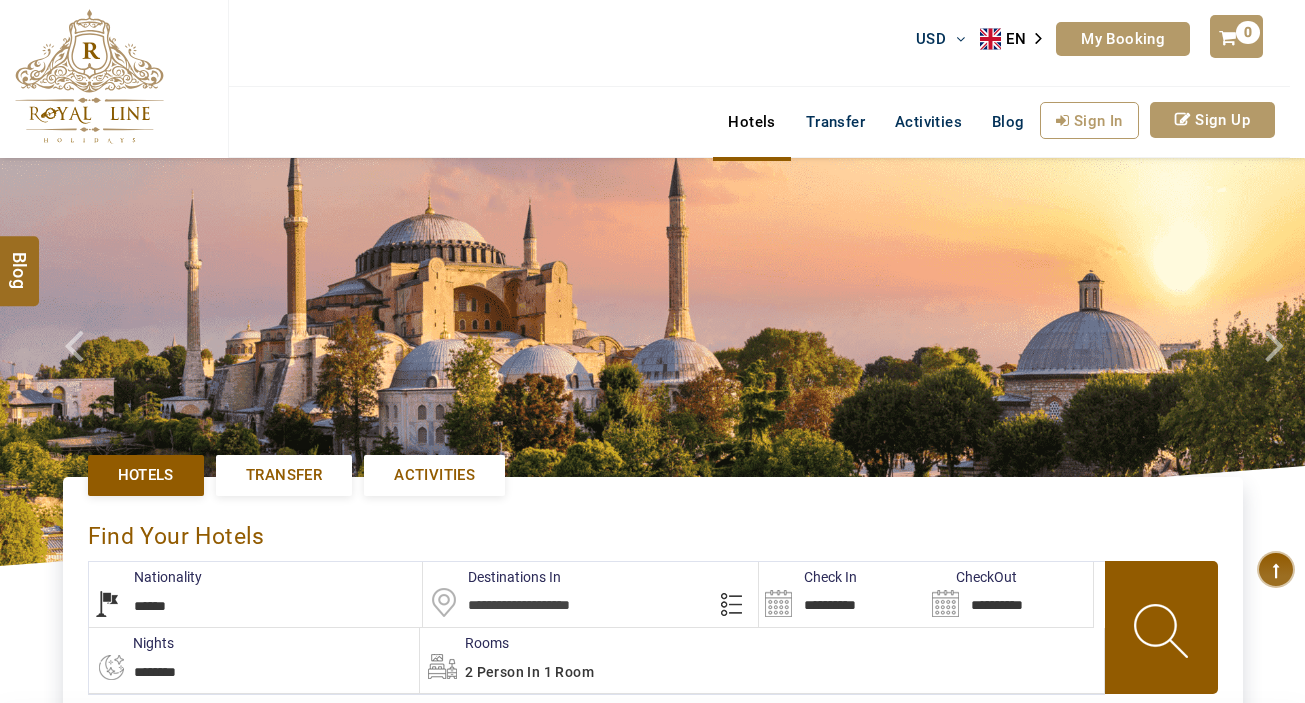 select on "******" 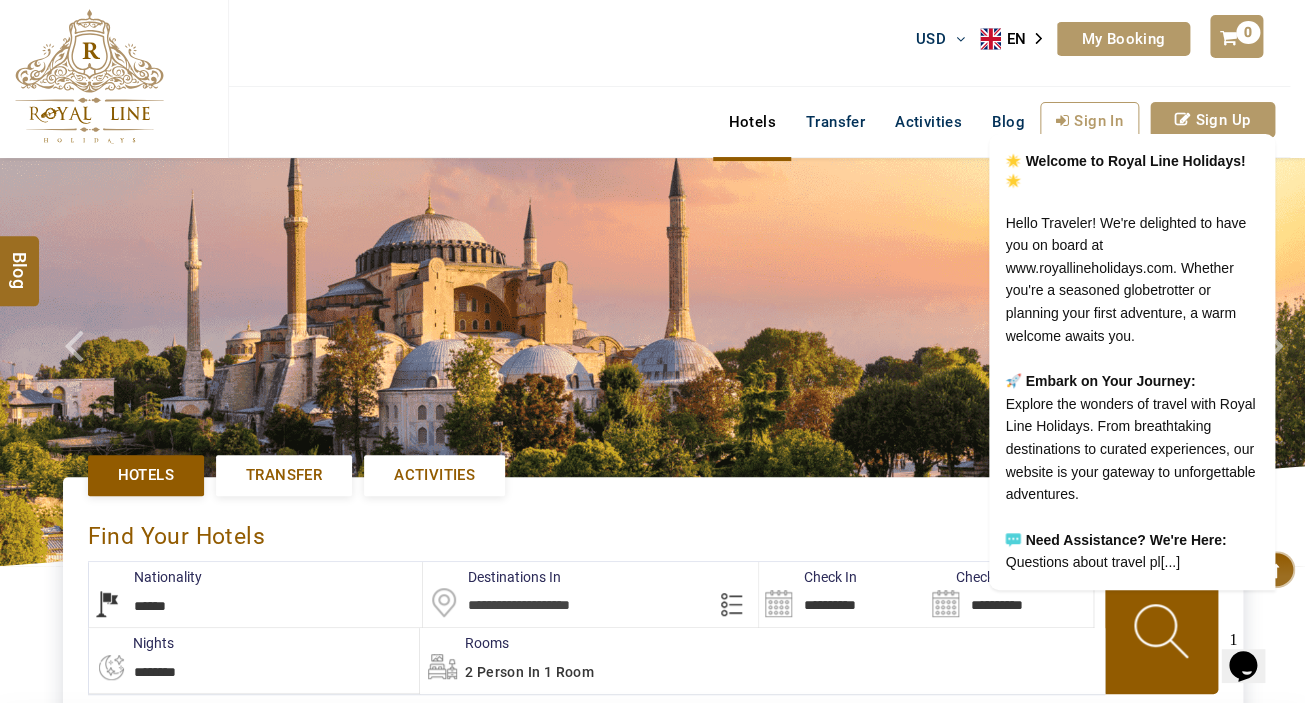 scroll, scrollTop: 0, scrollLeft: 0, axis: both 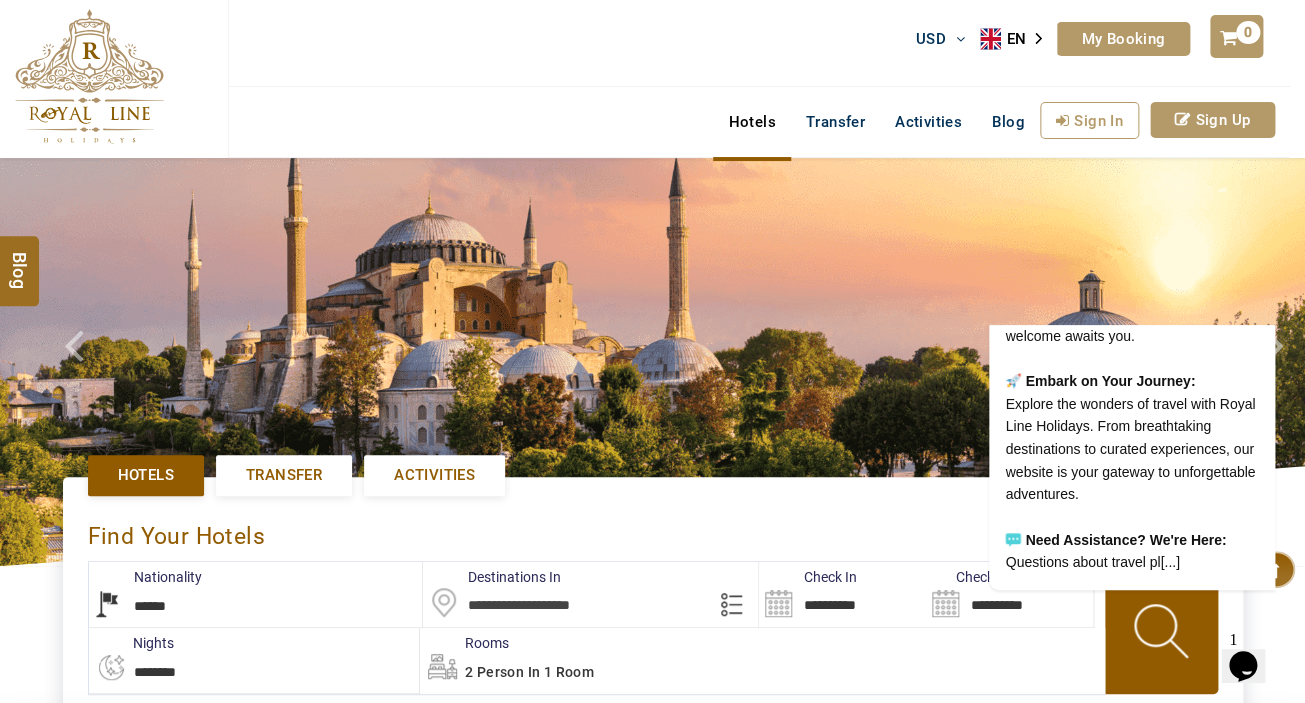 click on "Hotels" at bounding box center [146, 475] 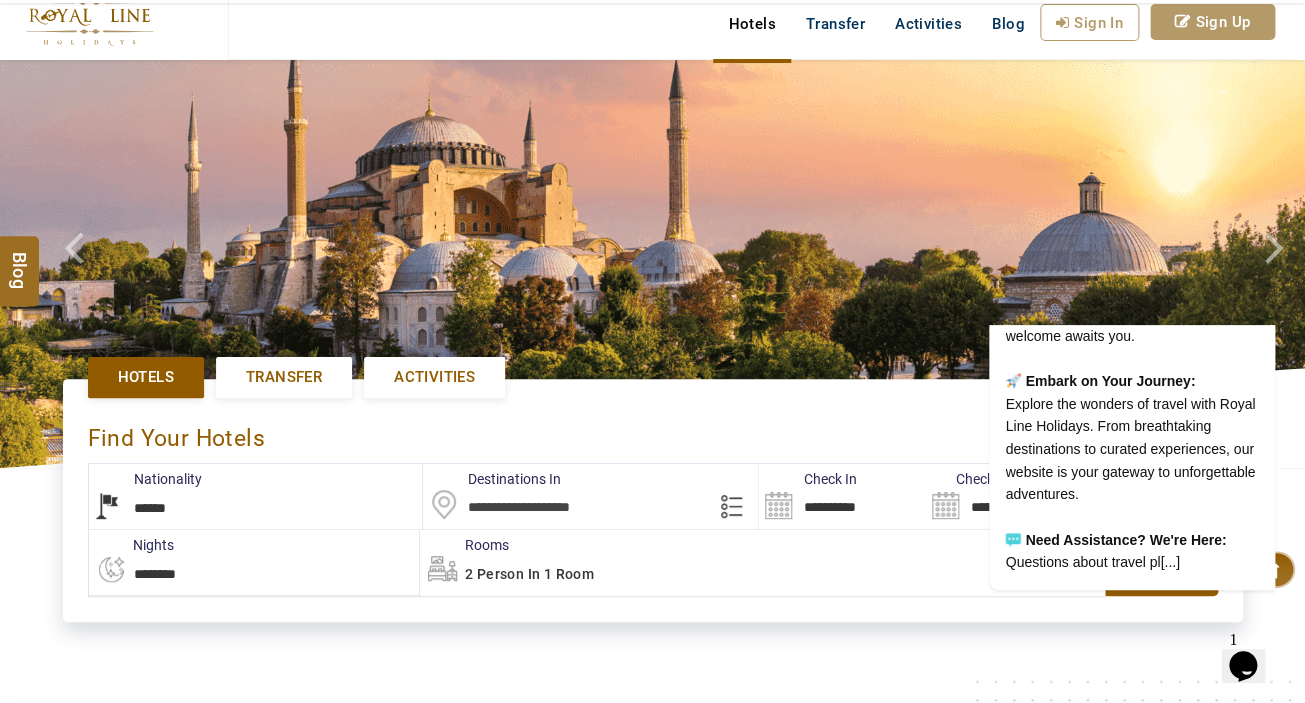 scroll, scrollTop: 272, scrollLeft: 0, axis: vertical 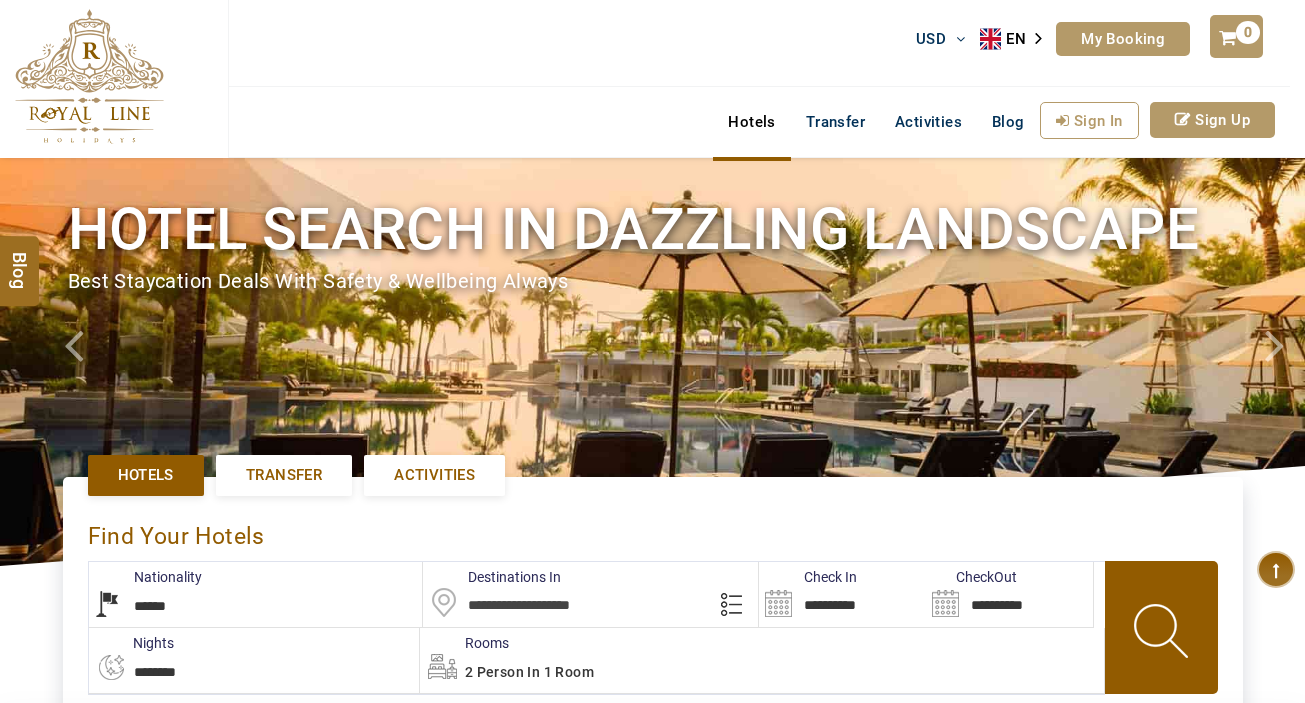 select on "******" 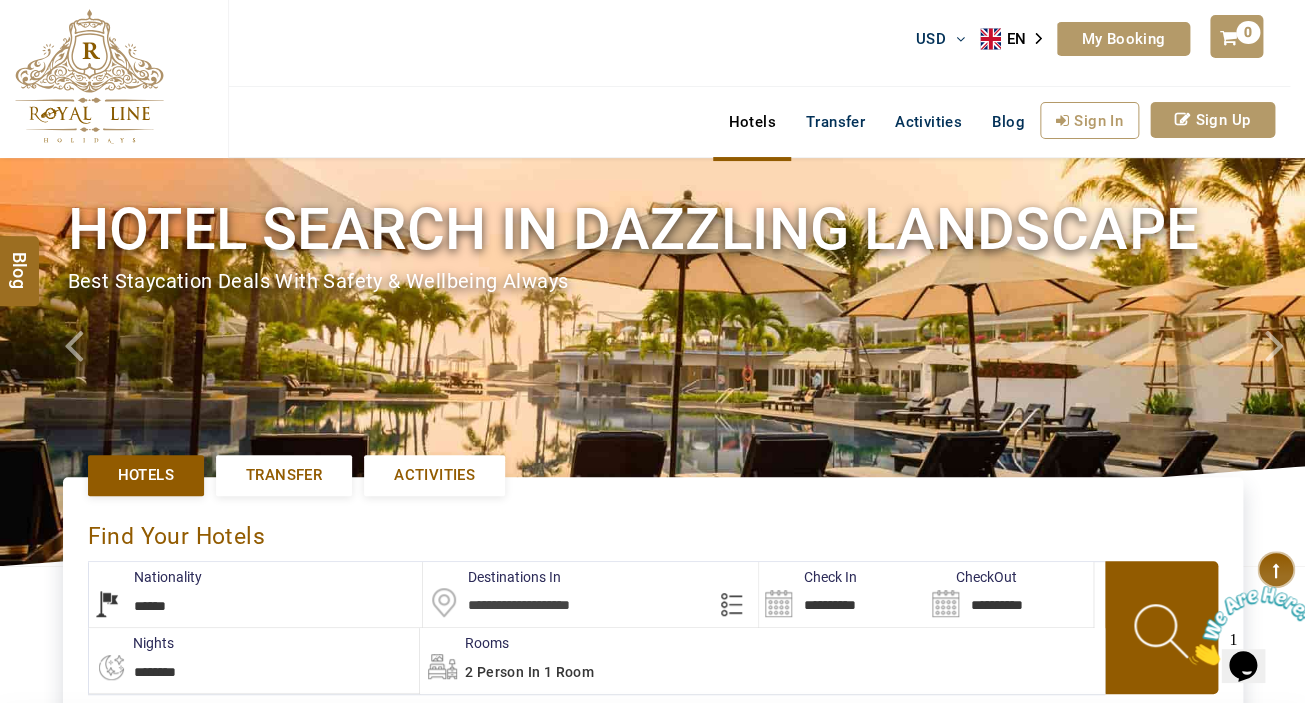 scroll, scrollTop: 0, scrollLeft: 0, axis: both 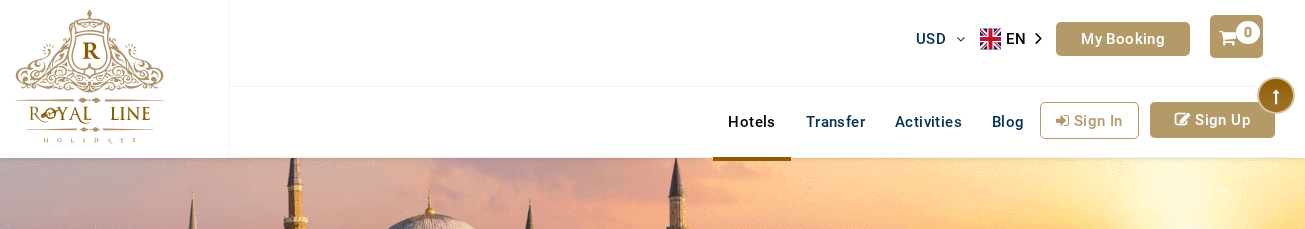 select on "******" 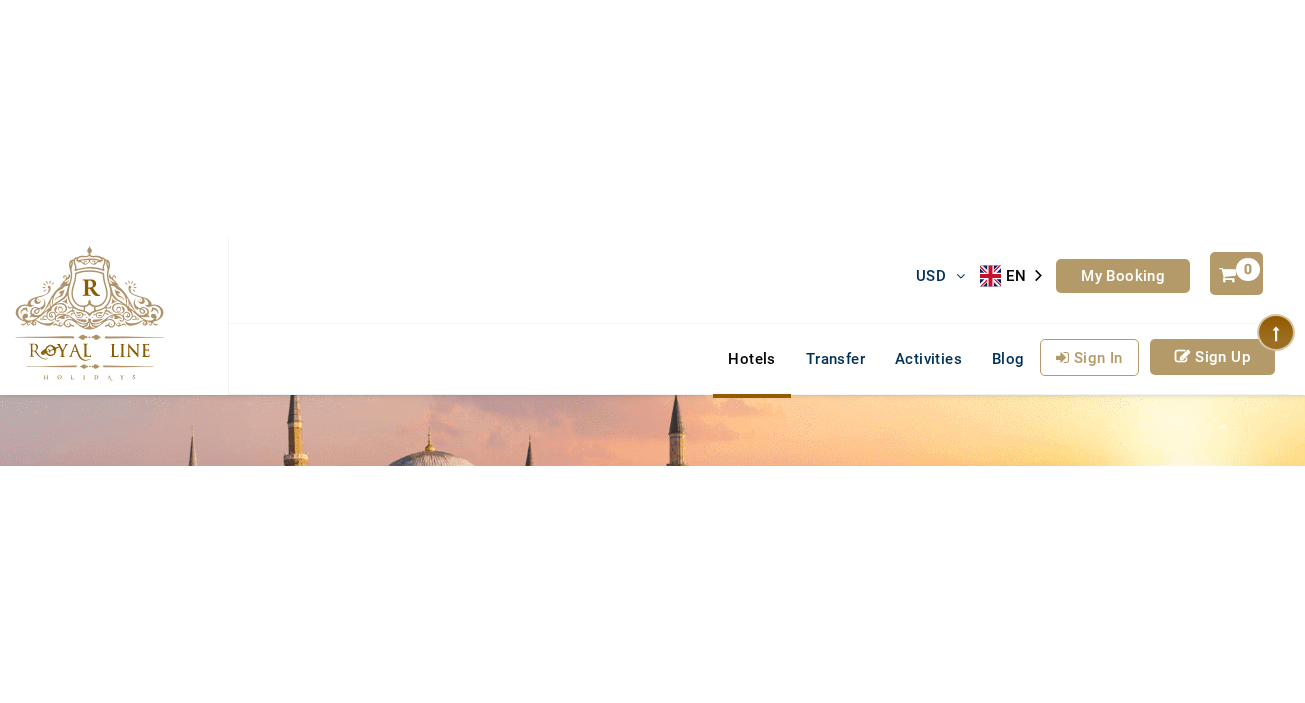 scroll, scrollTop: 0, scrollLeft: 0, axis: both 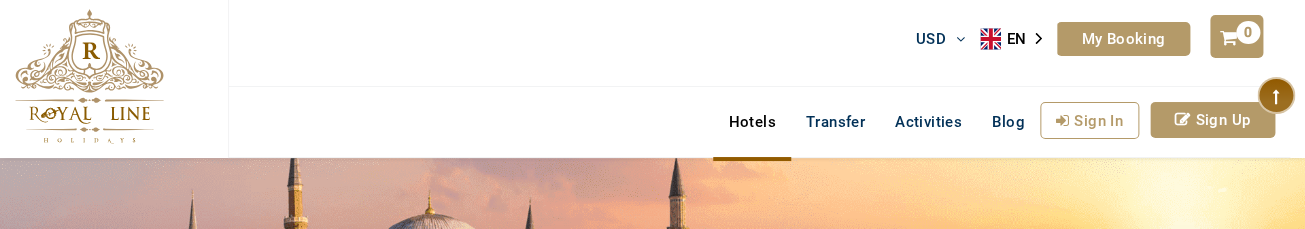 type on "**********" 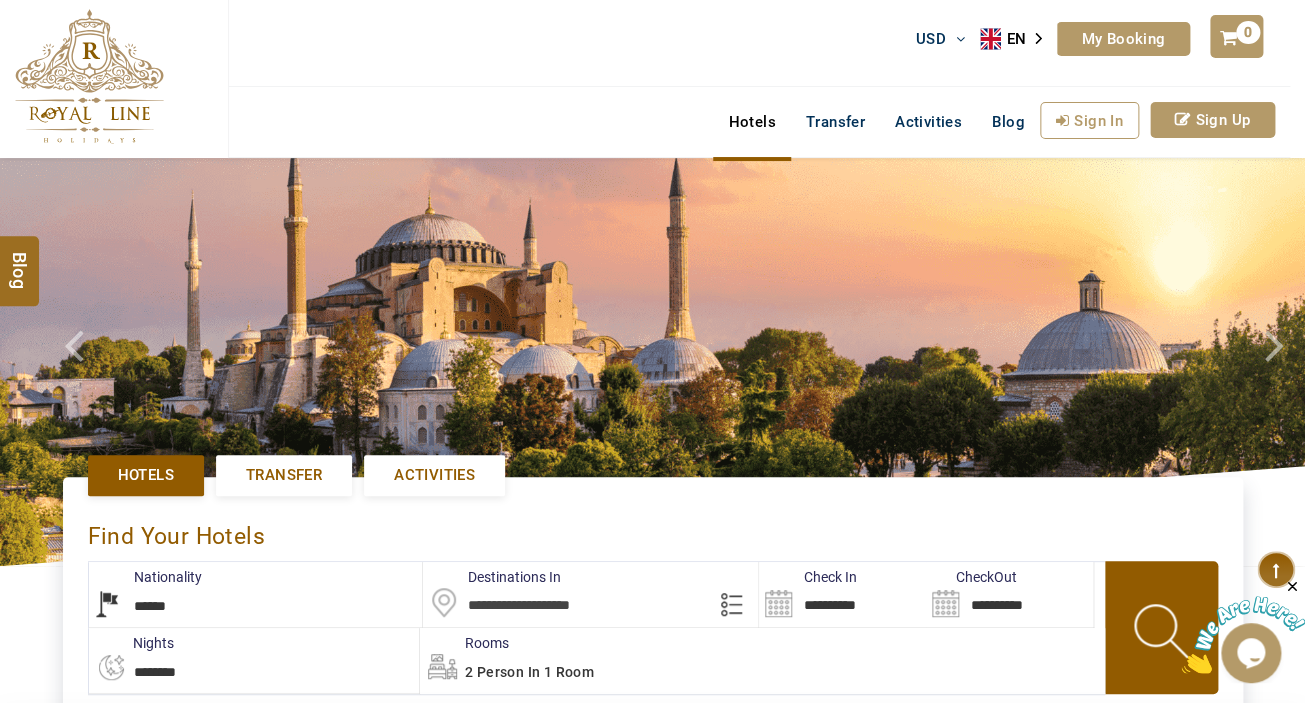 scroll, scrollTop: 0, scrollLeft: 0, axis: both 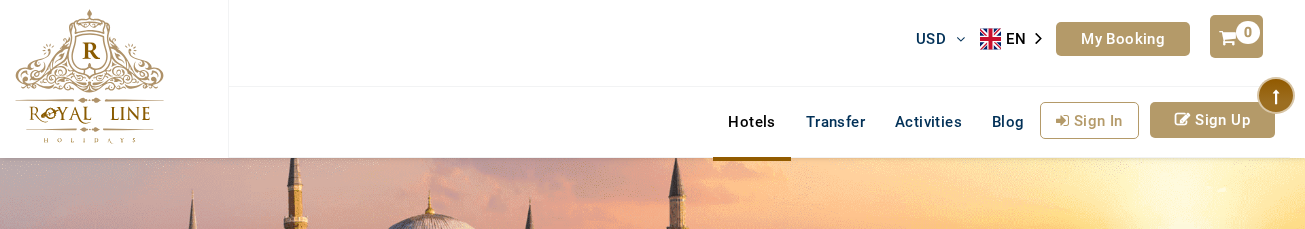 select on "******" 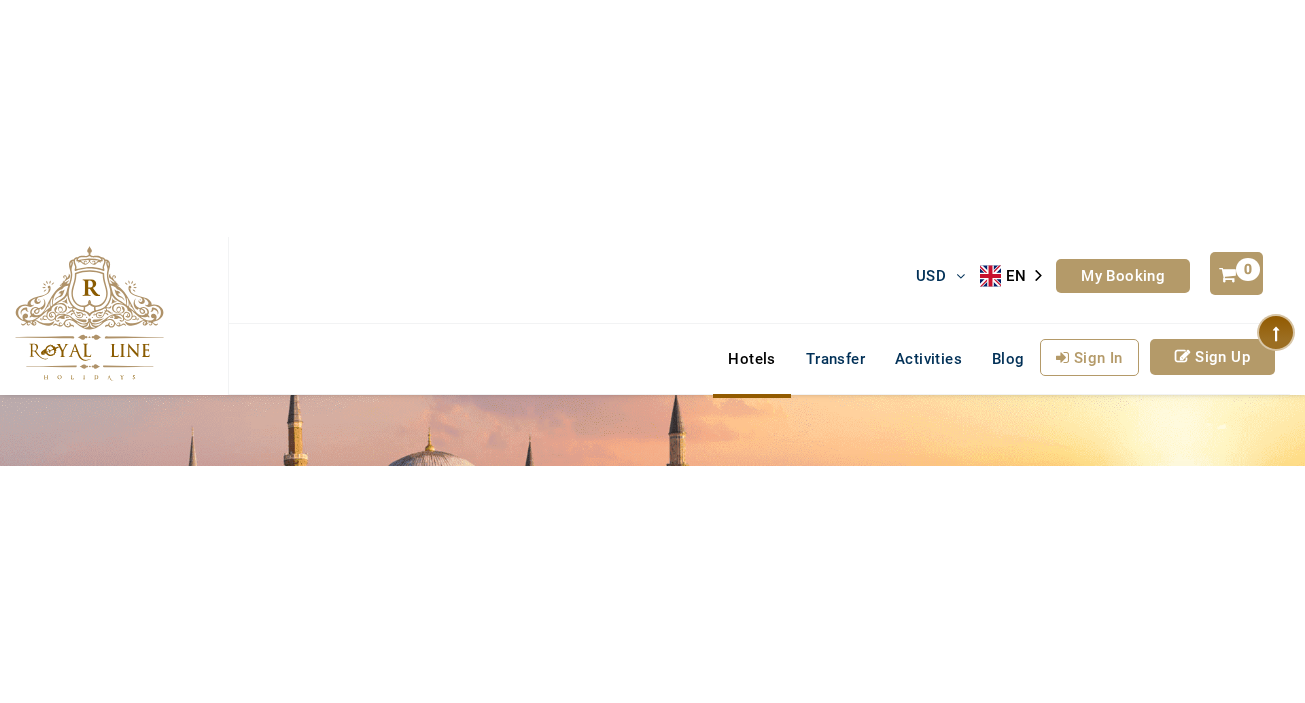 scroll, scrollTop: 0, scrollLeft: 0, axis: both 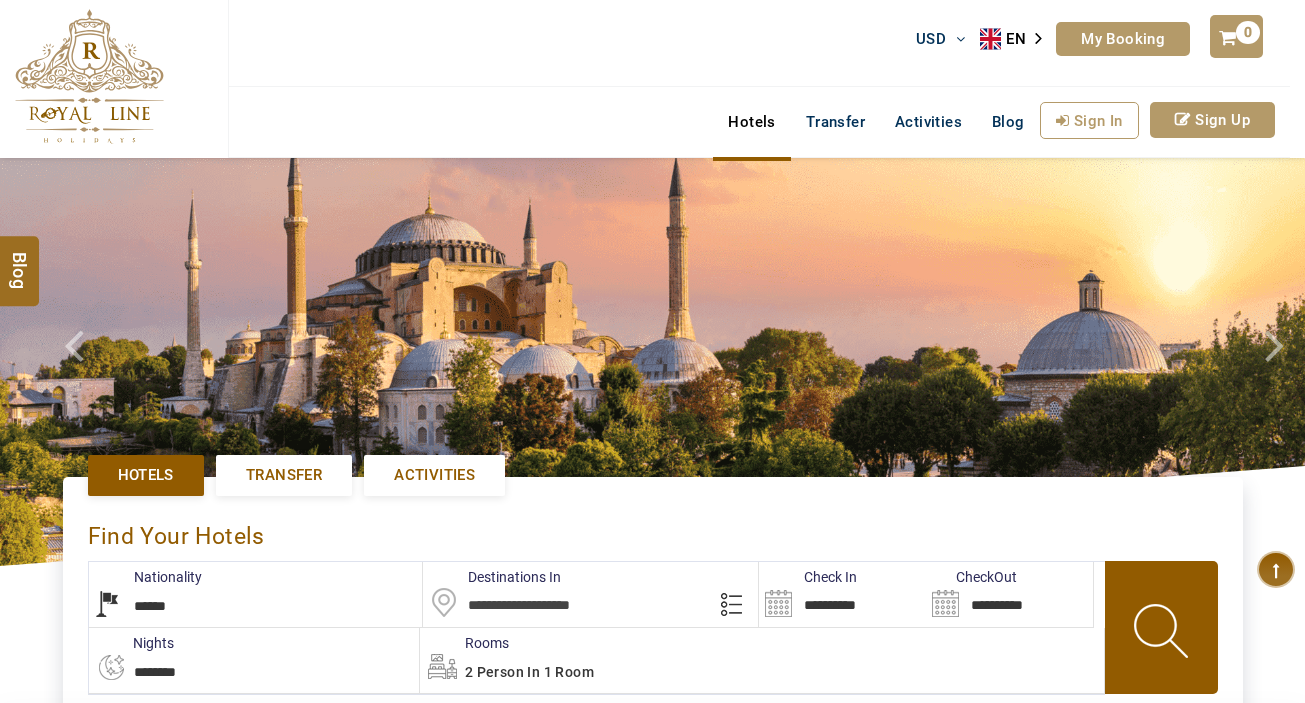 select on "******" 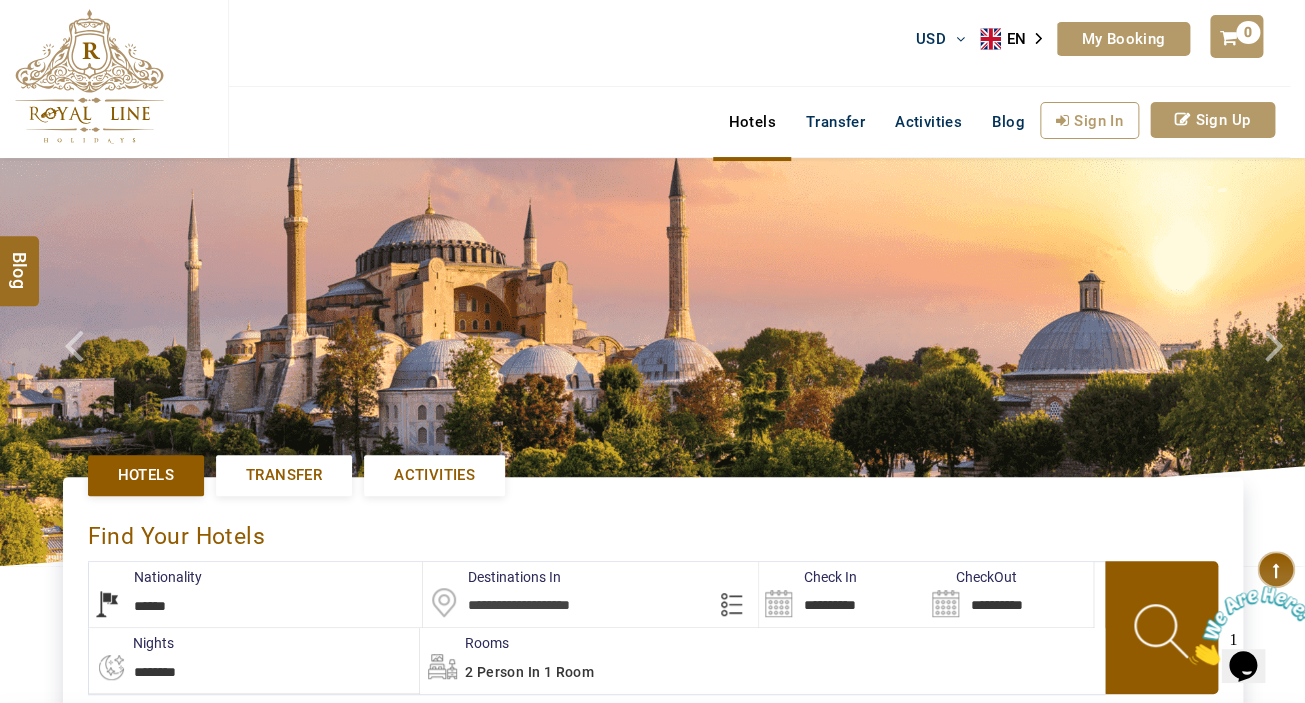 scroll, scrollTop: 0, scrollLeft: 0, axis: both 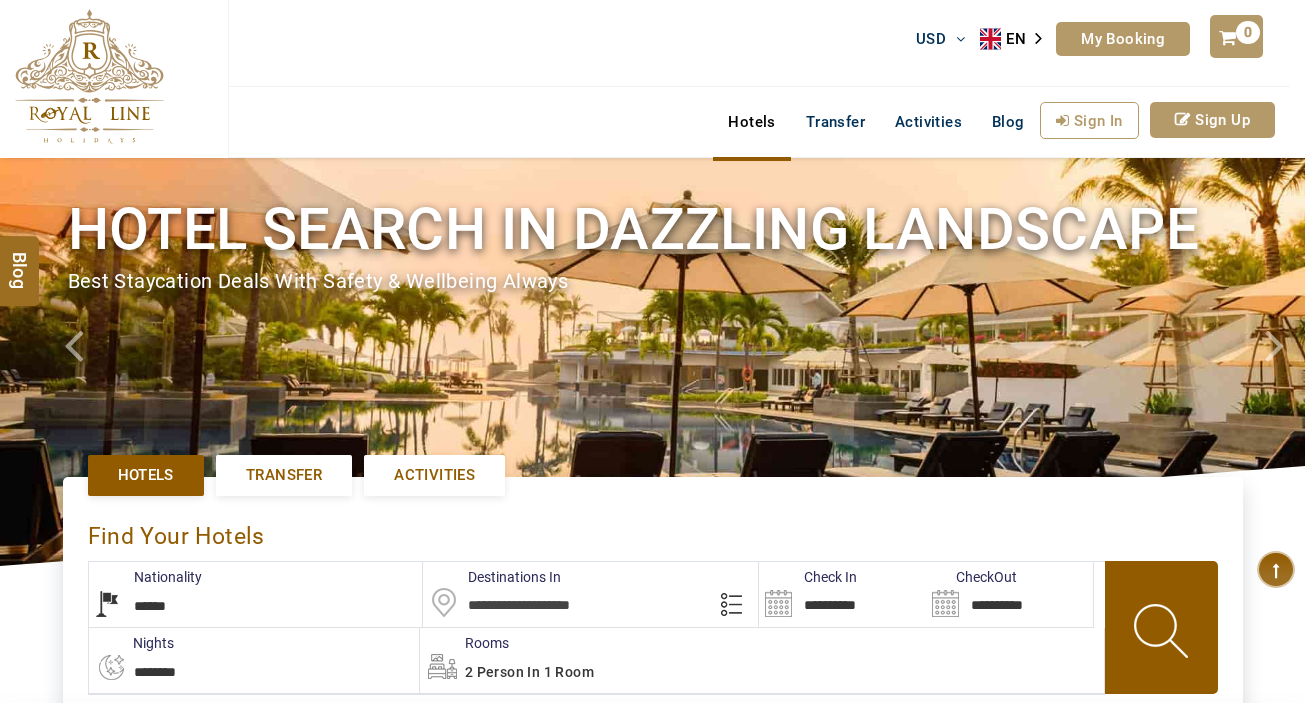 select on "******" 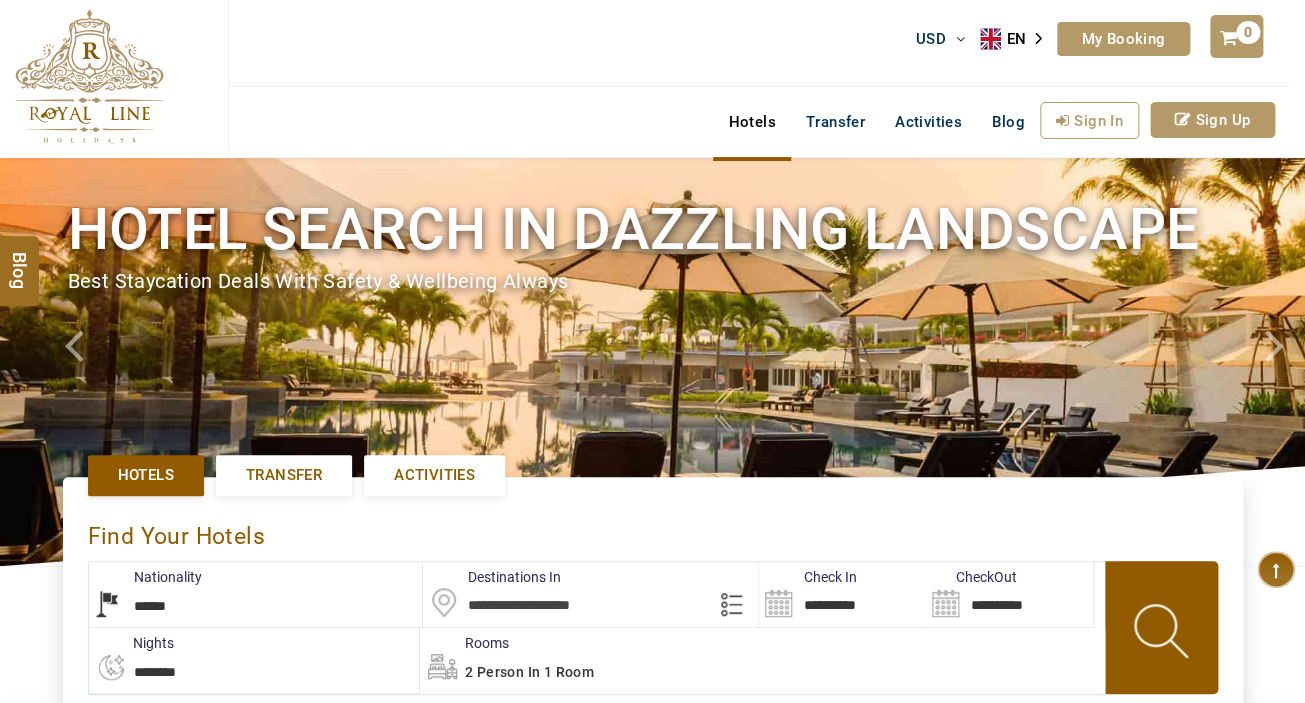 type on "**********" 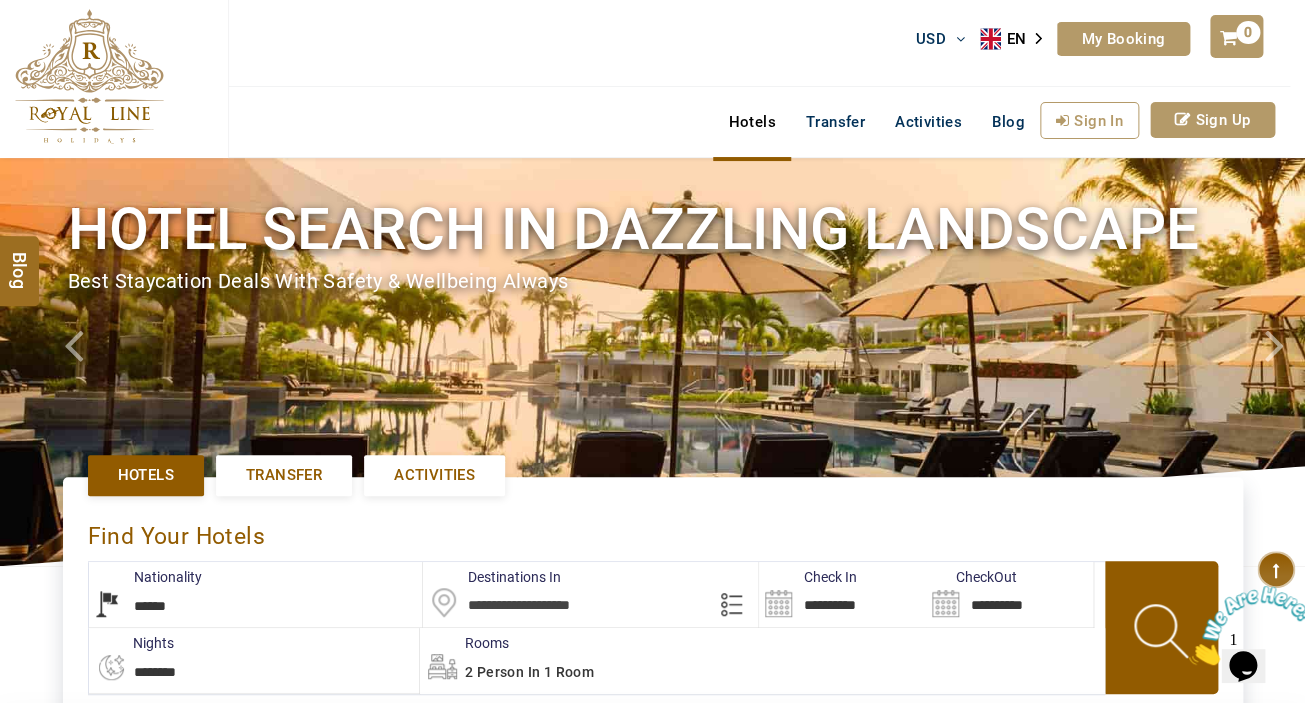 scroll, scrollTop: 0, scrollLeft: 0, axis: both 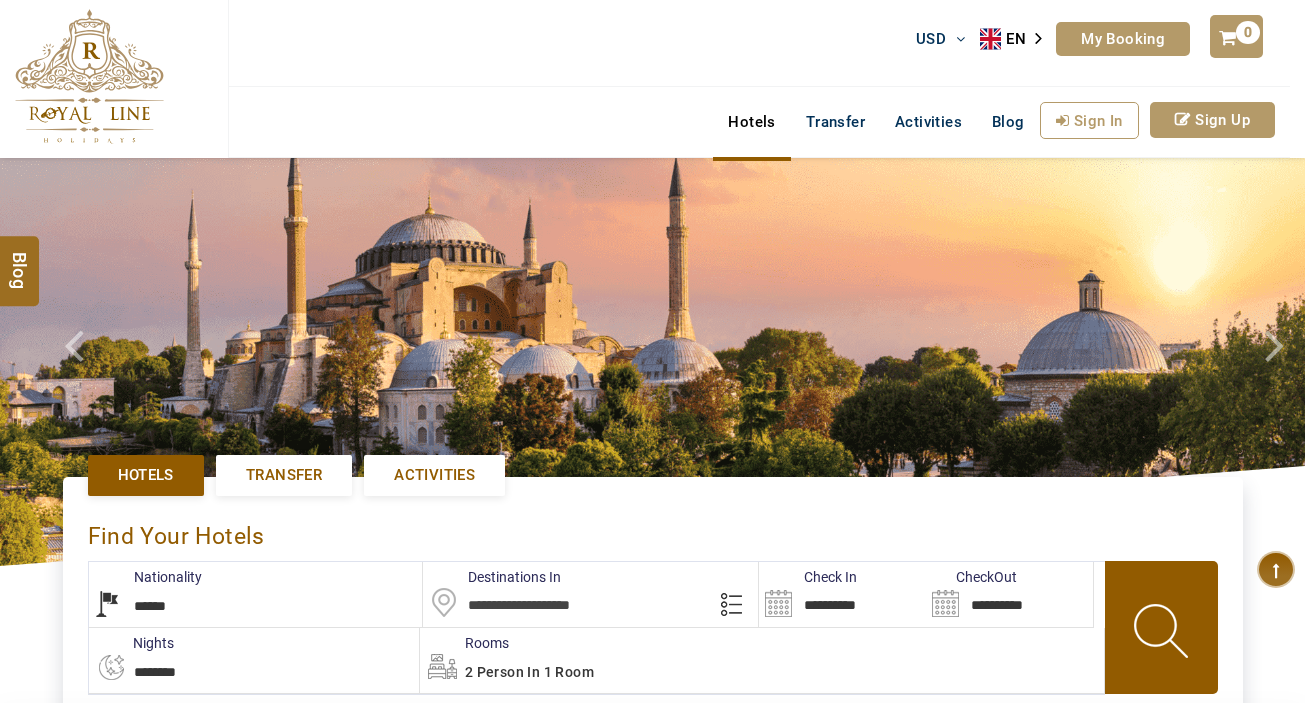 select on "******" 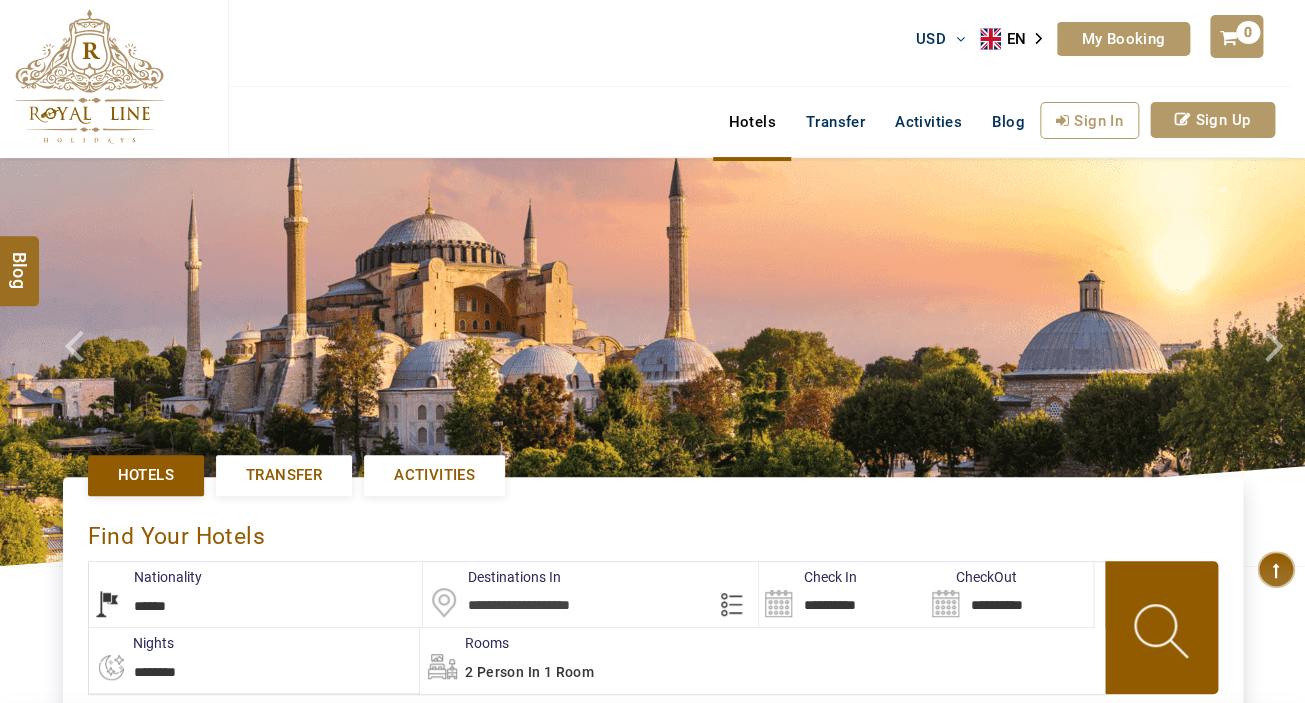 type on "**********" 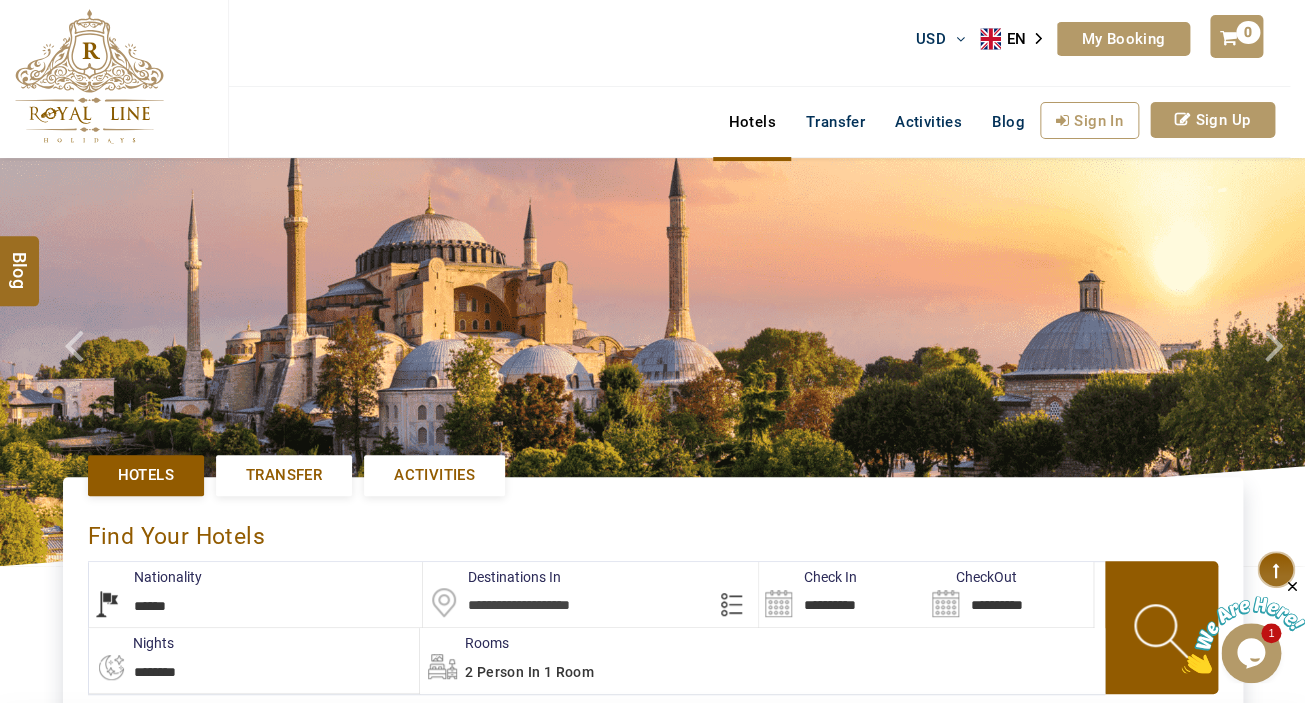scroll, scrollTop: 0, scrollLeft: 0, axis: both 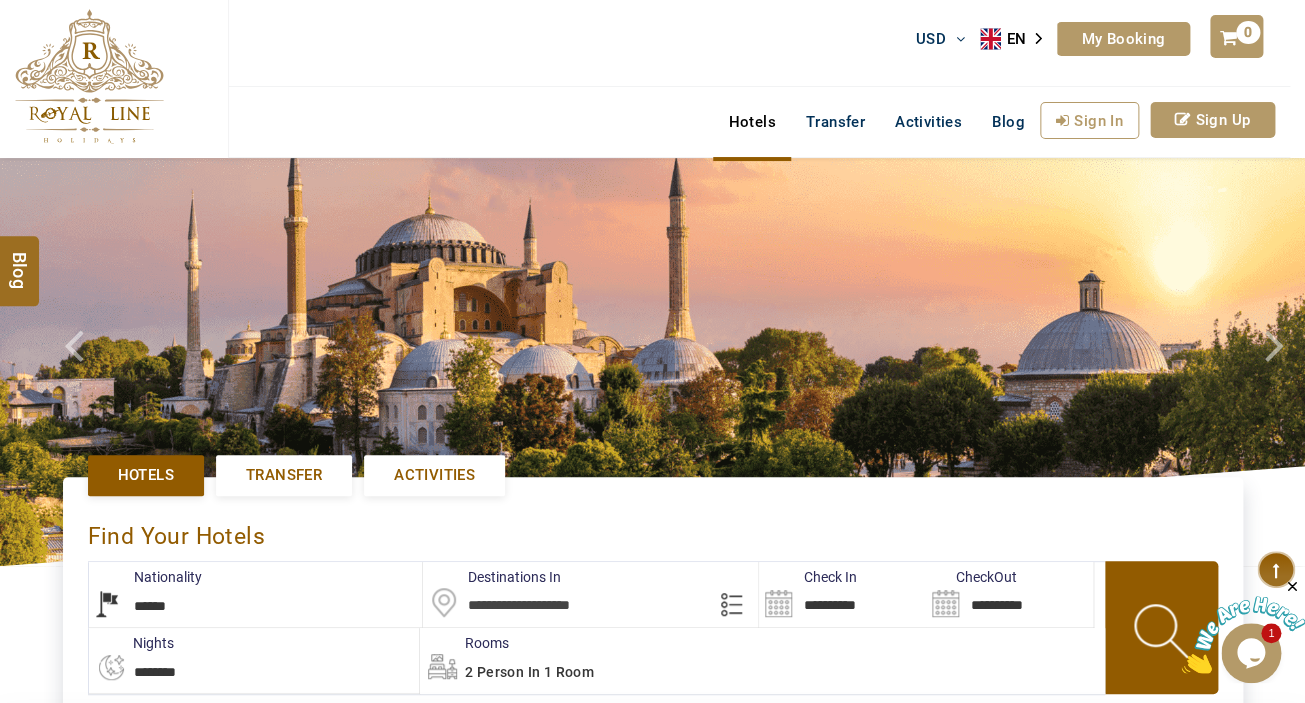 click on "Hotels" at bounding box center (146, 475) 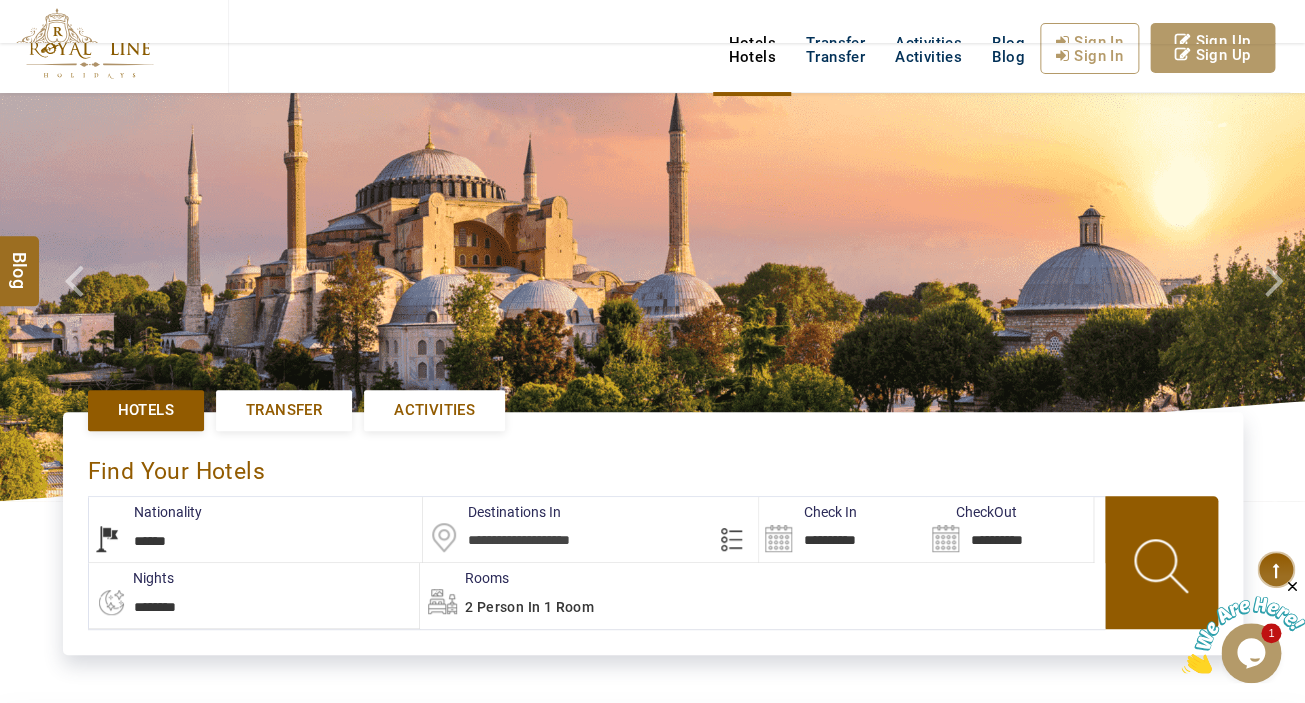scroll, scrollTop: 0, scrollLeft: 0, axis: both 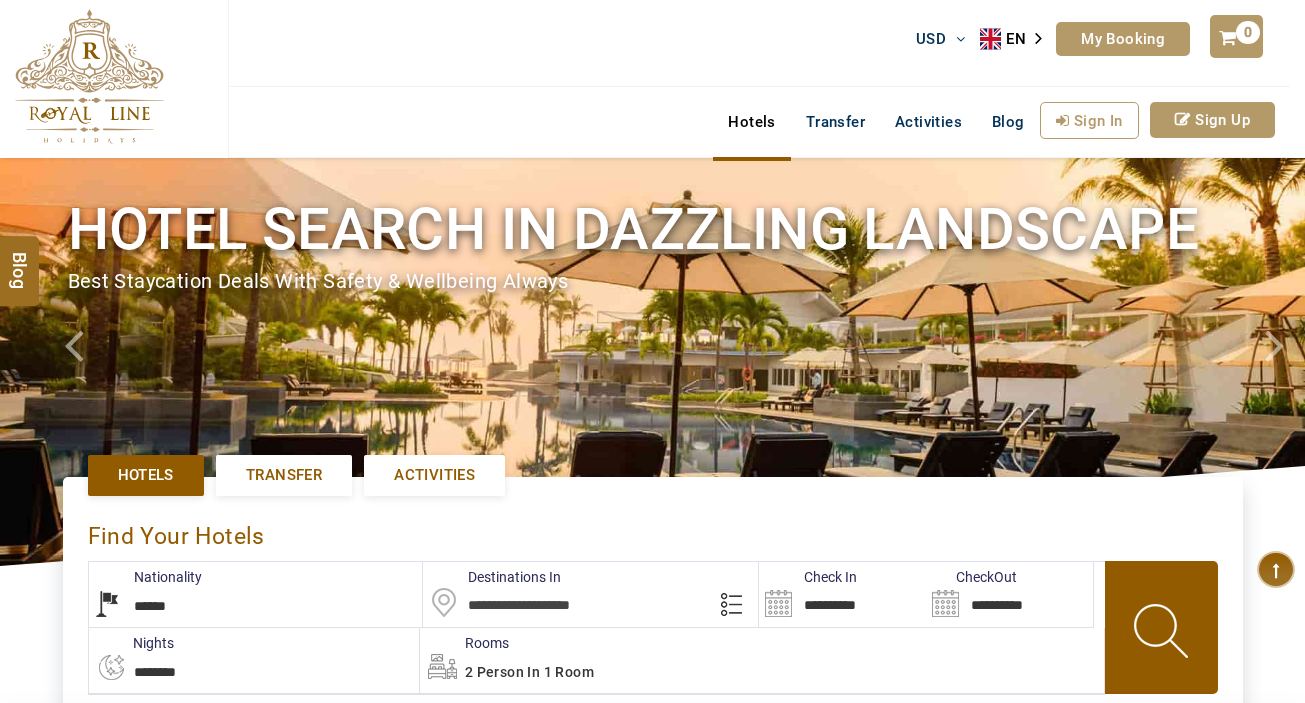 select on "******" 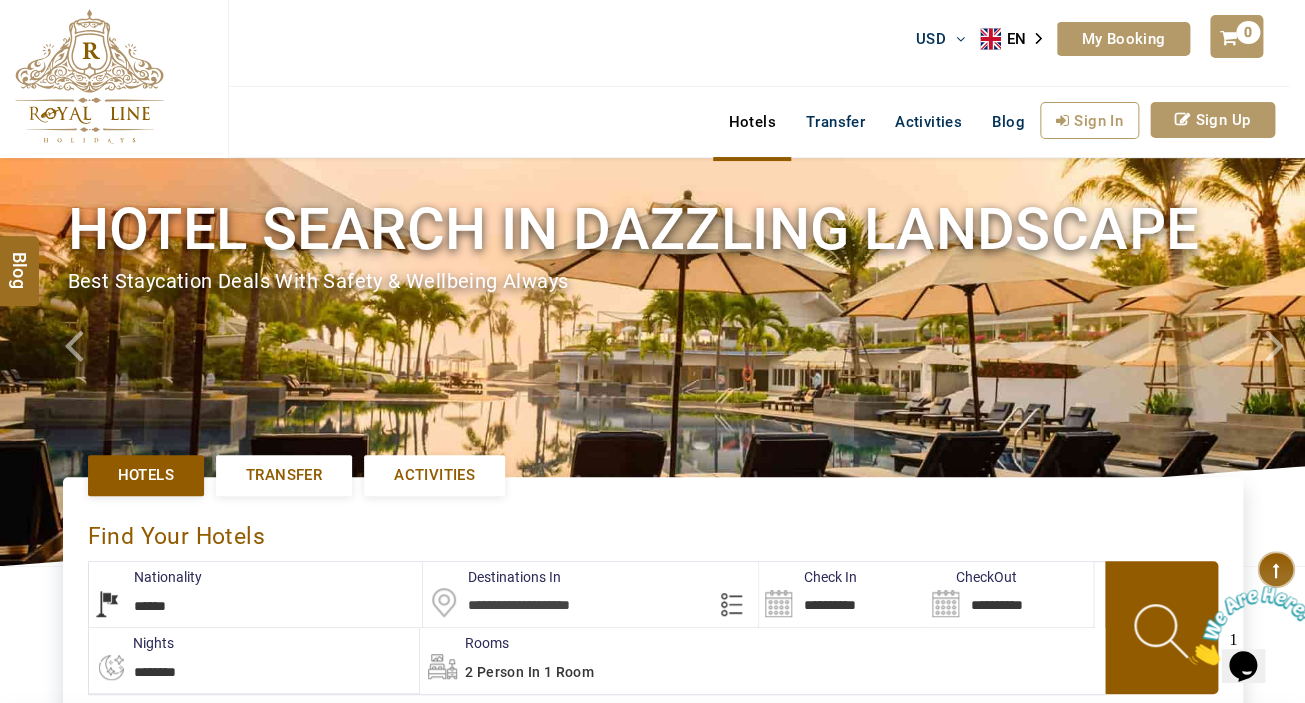 scroll, scrollTop: 0, scrollLeft: 0, axis: both 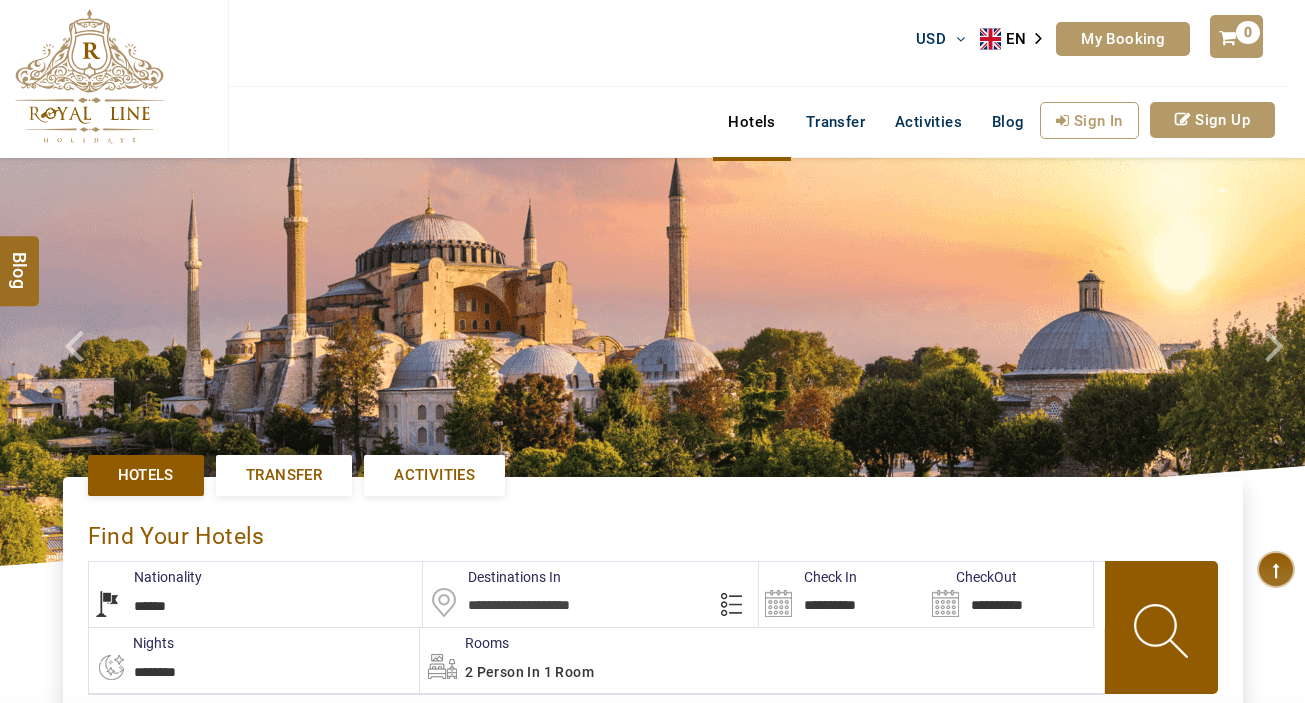 select on "******" 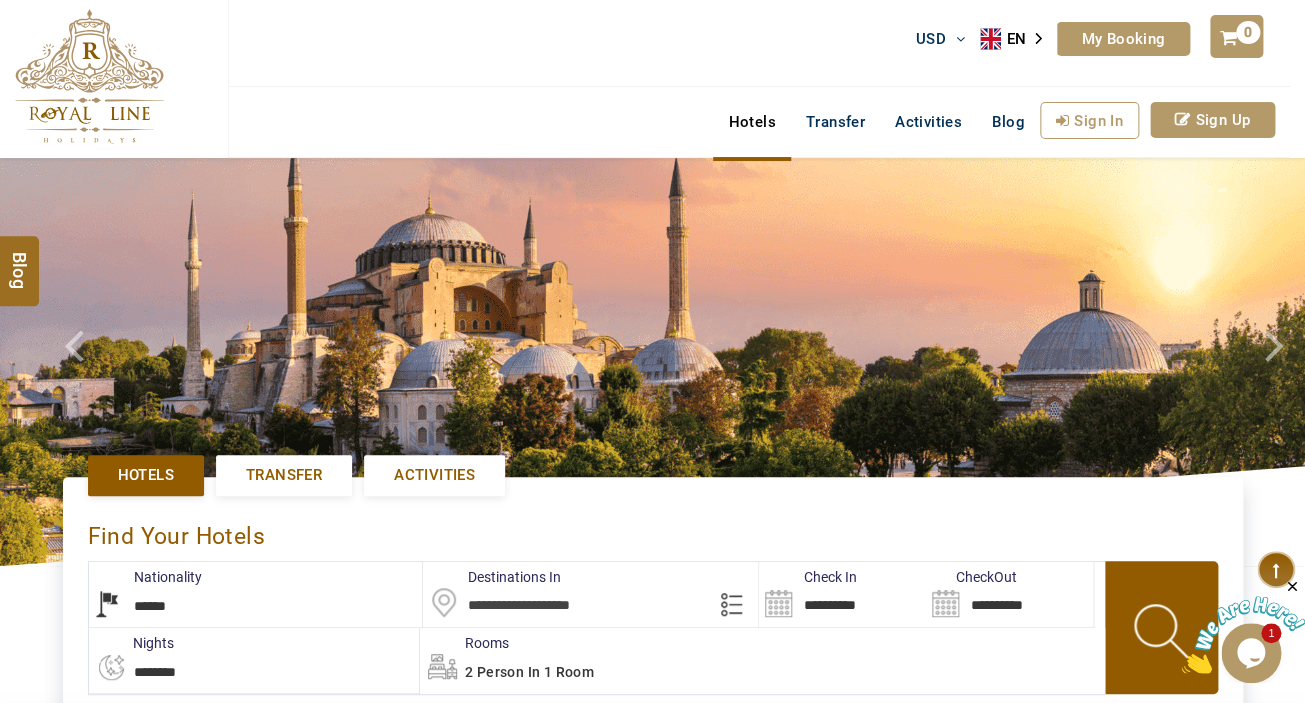 scroll, scrollTop: 0, scrollLeft: 0, axis: both 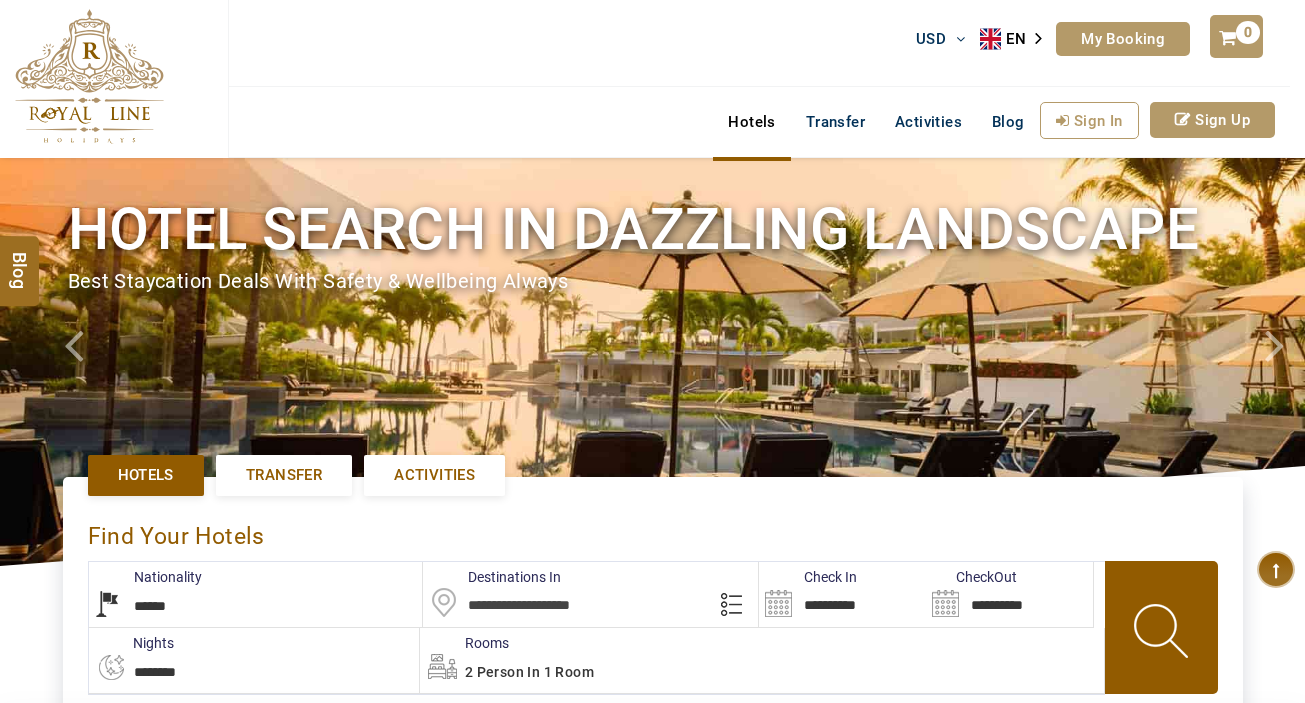 select on "******" 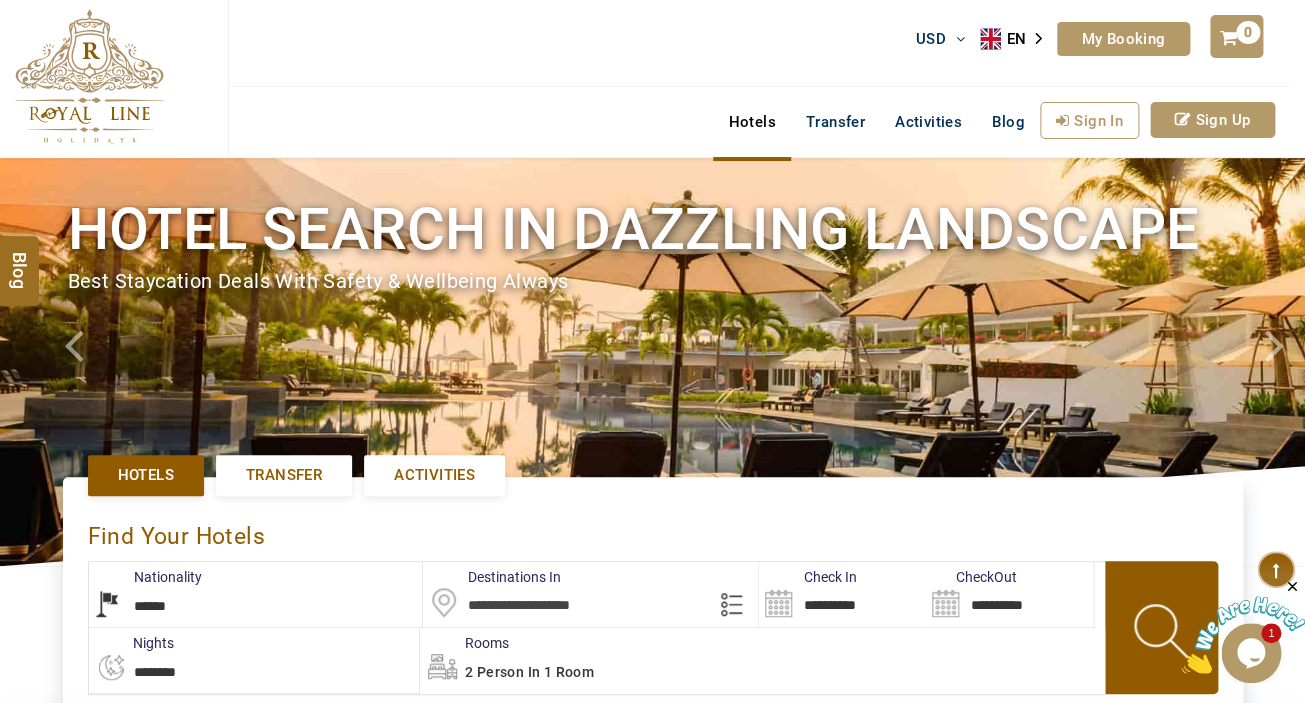 scroll, scrollTop: 0, scrollLeft: 0, axis: both 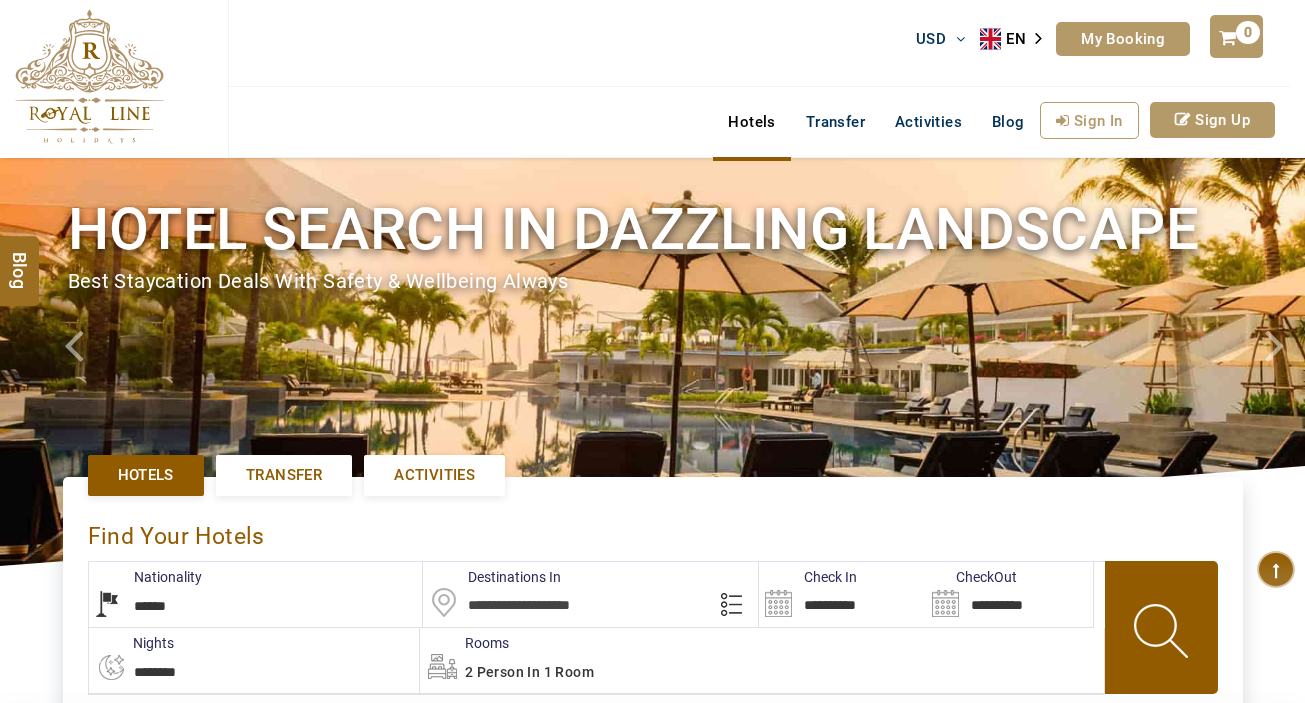 select on "******" 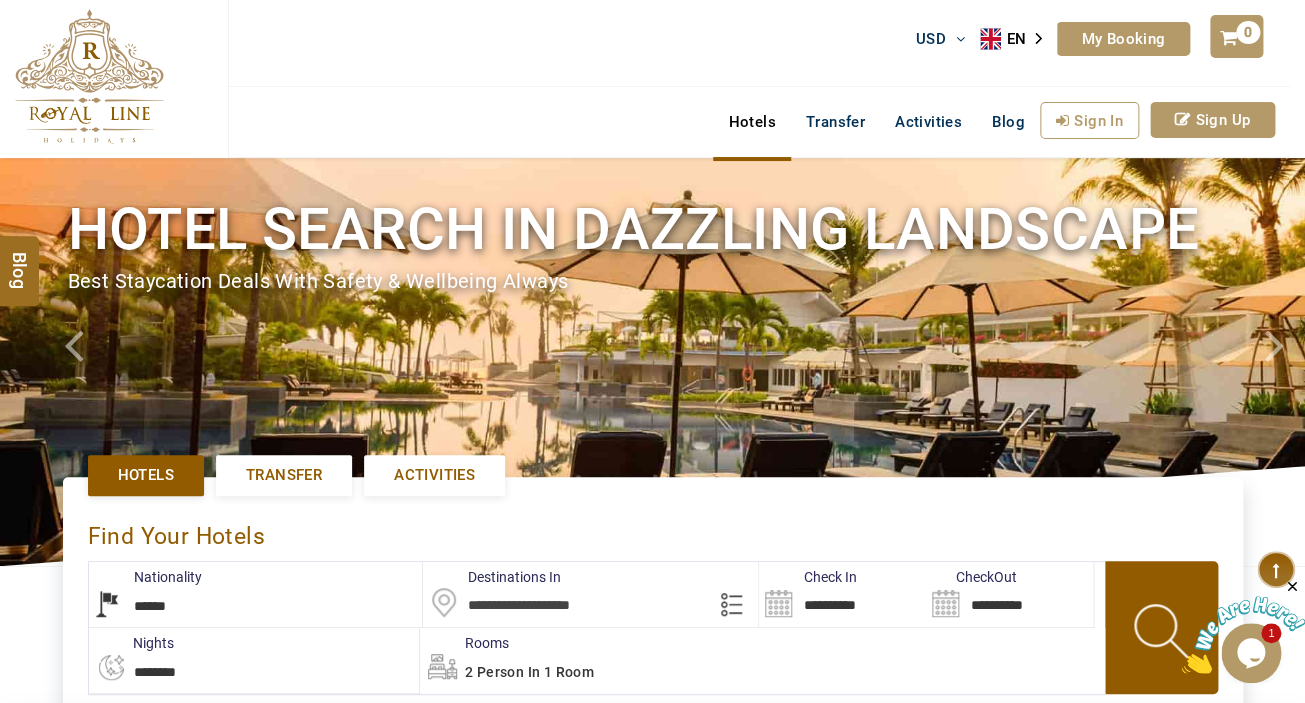 scroll, scrollTop: 0, scrollLeft: 0, axis: both 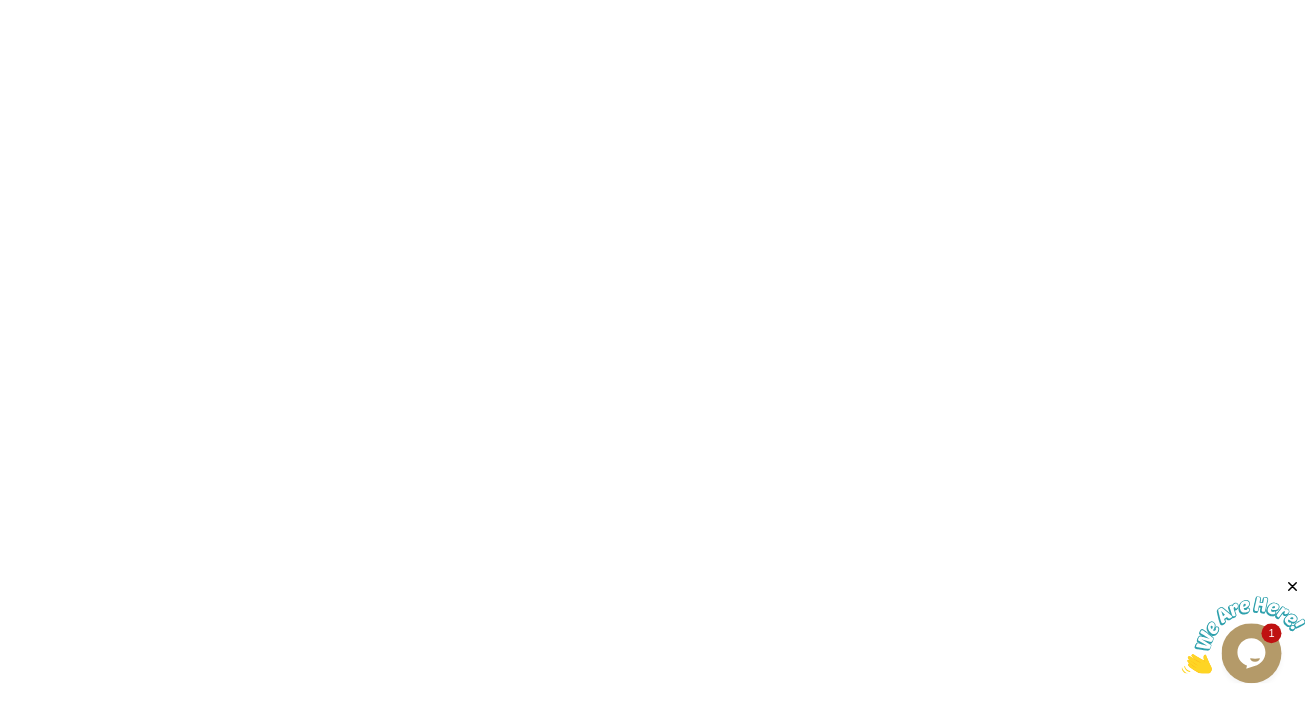 click on "**********" at bounding box center [652, 913] 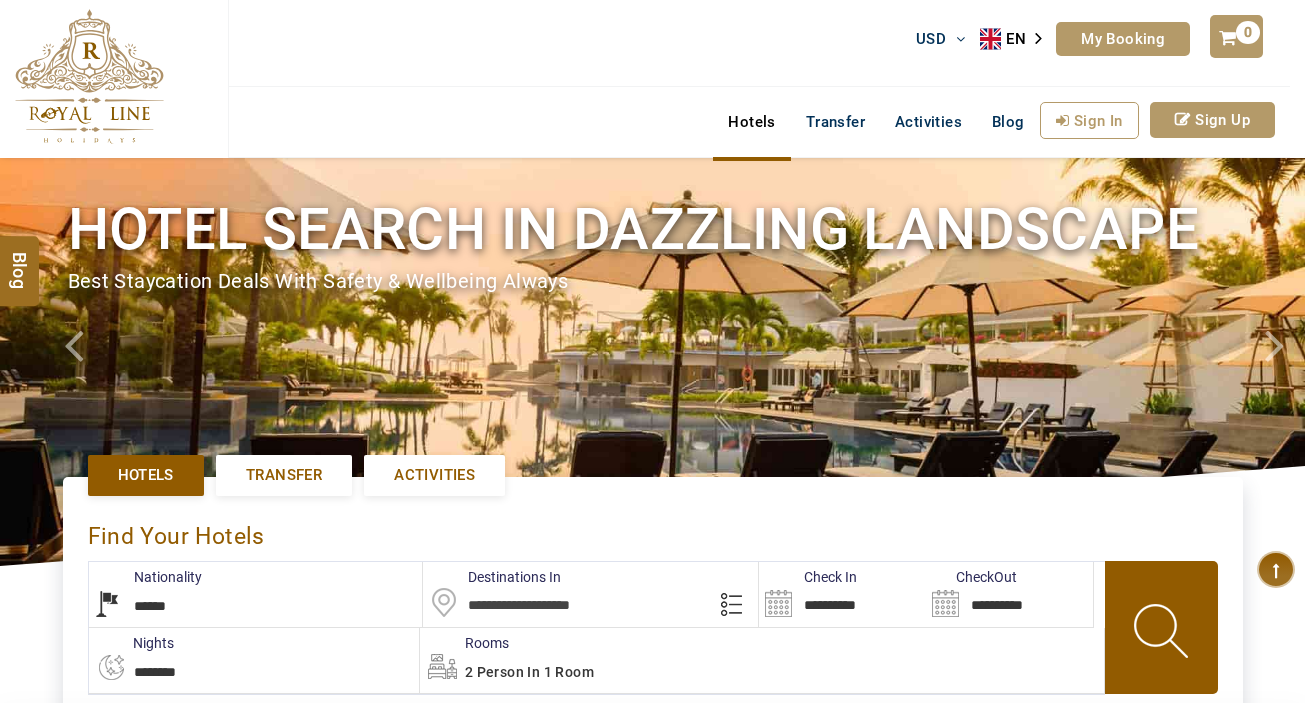 select on "******" 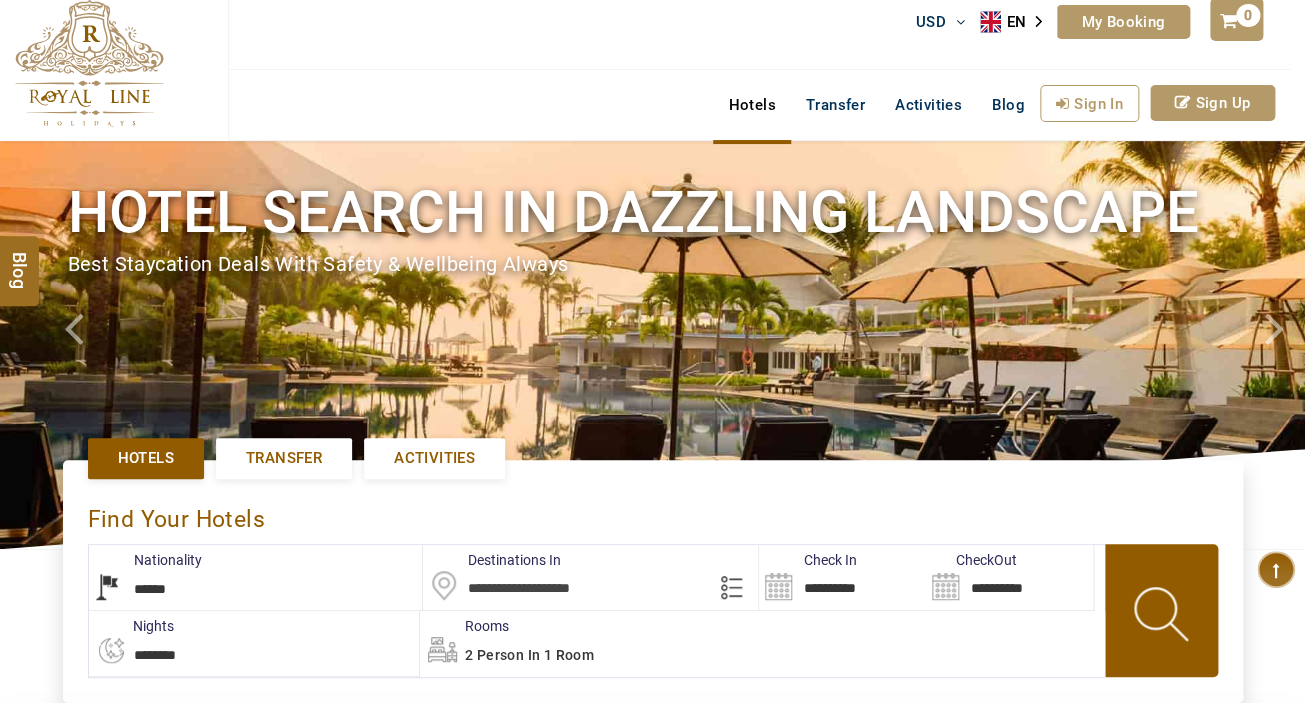 type on "**********" 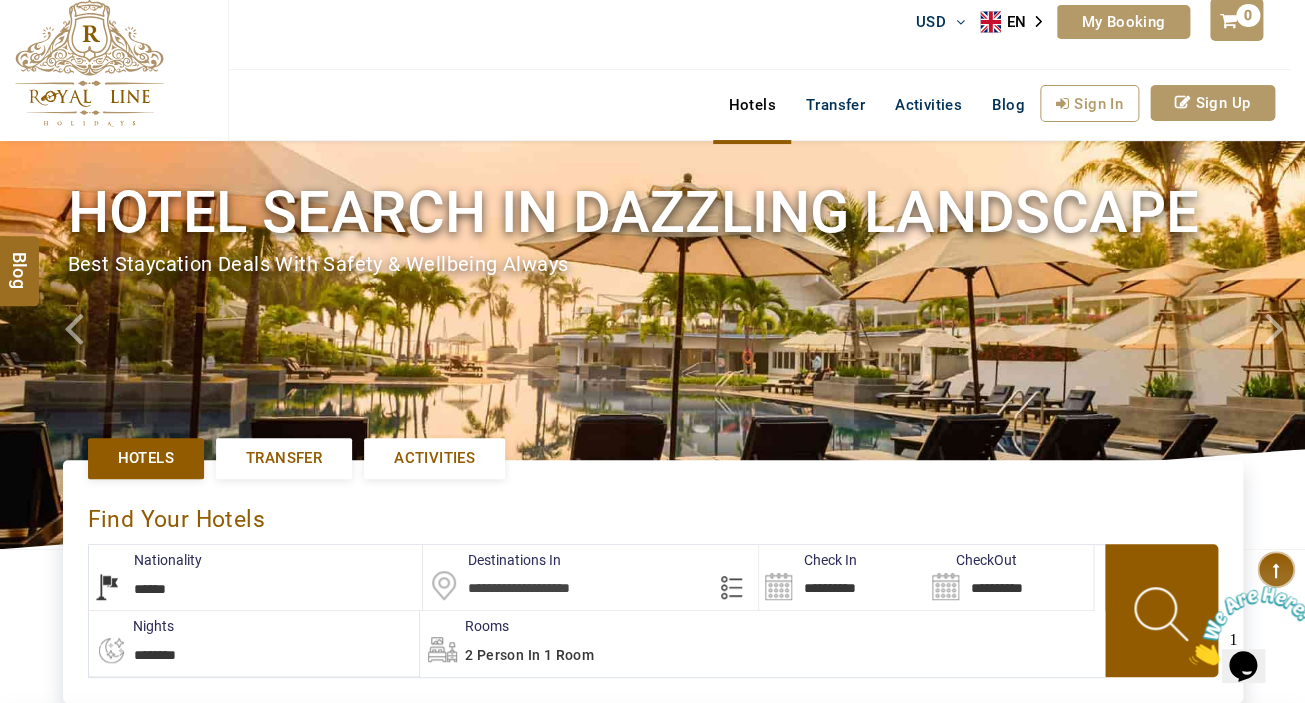 scroll, scrollTop: 0, scrollLeft: 0, axis: both 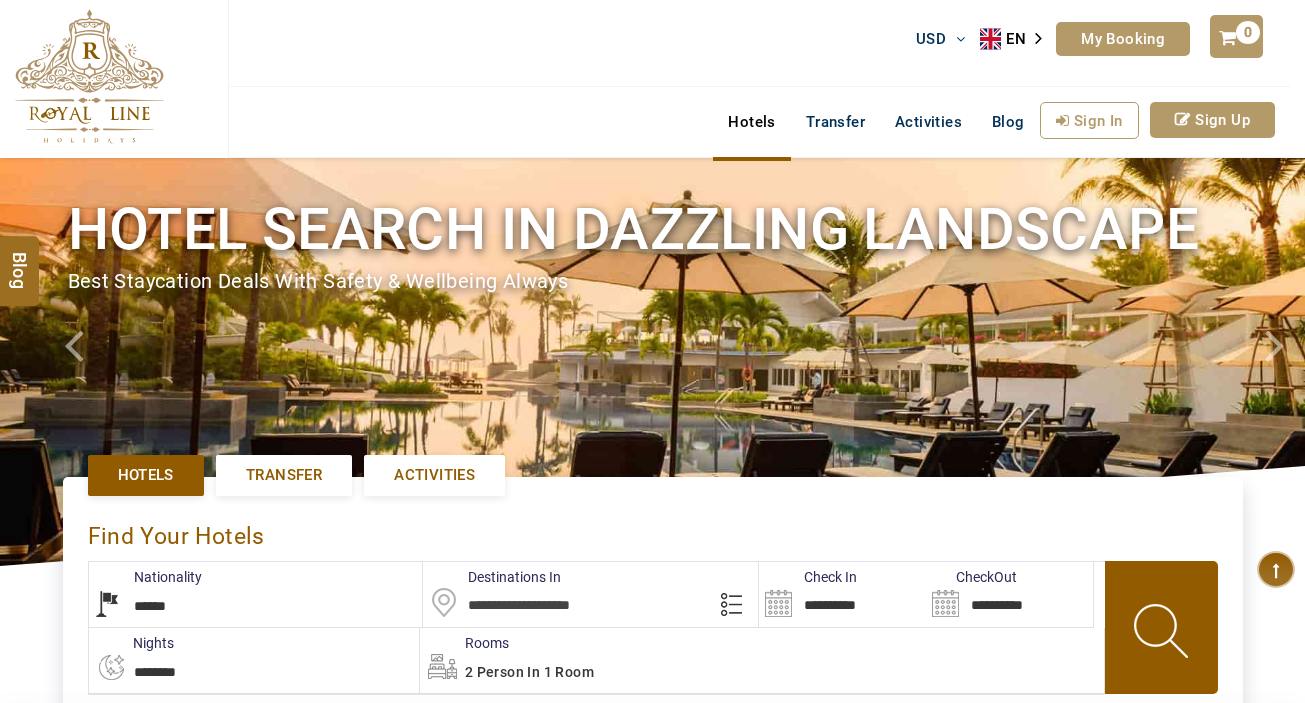 select on "******" 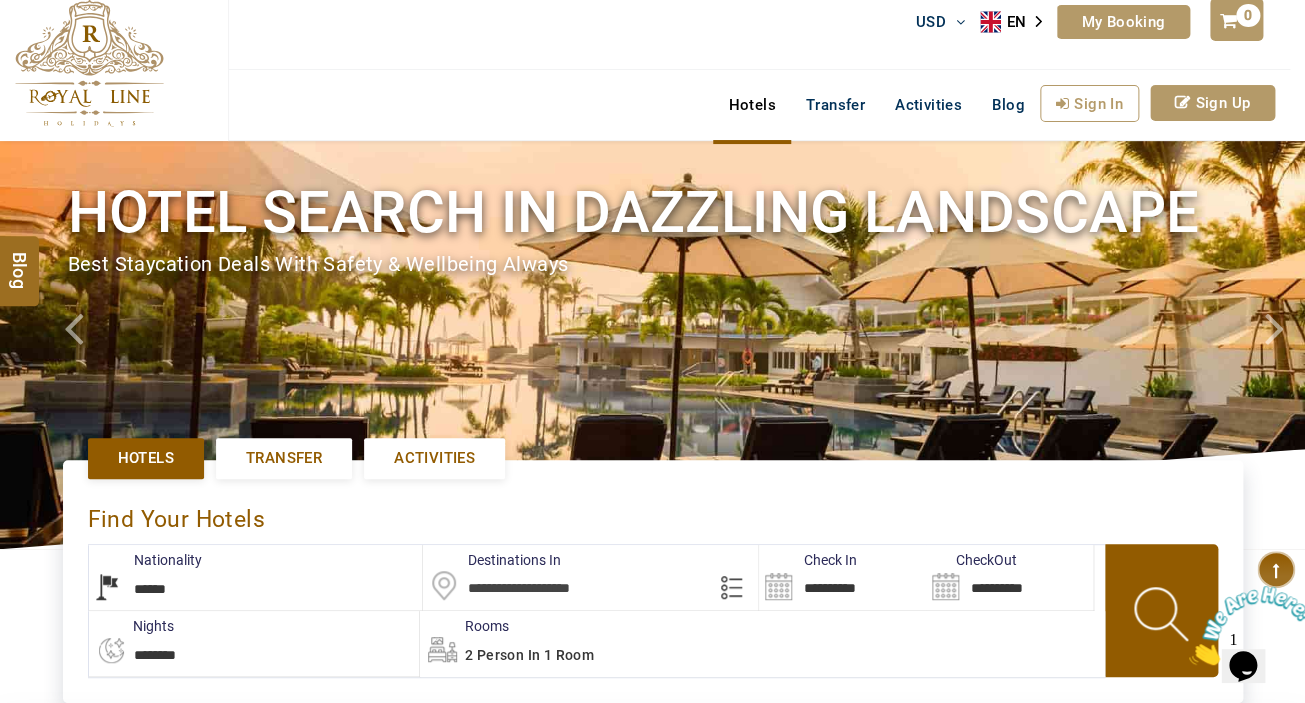 scroll, scrollTop: 0, scrollLeft: 0, axis: both 